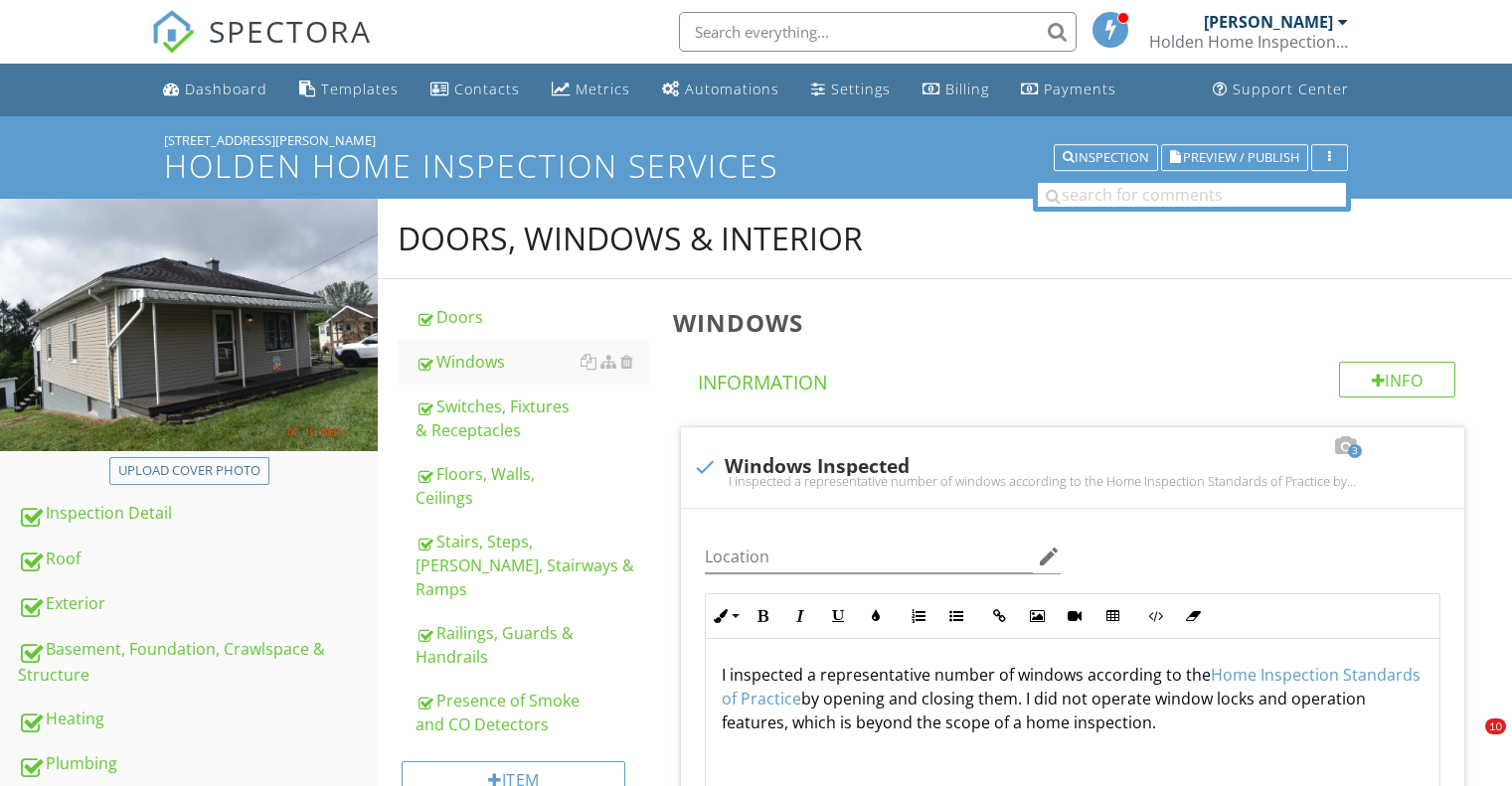 scroll, scrollTop: 0, scrollLeft: 0, axis: both 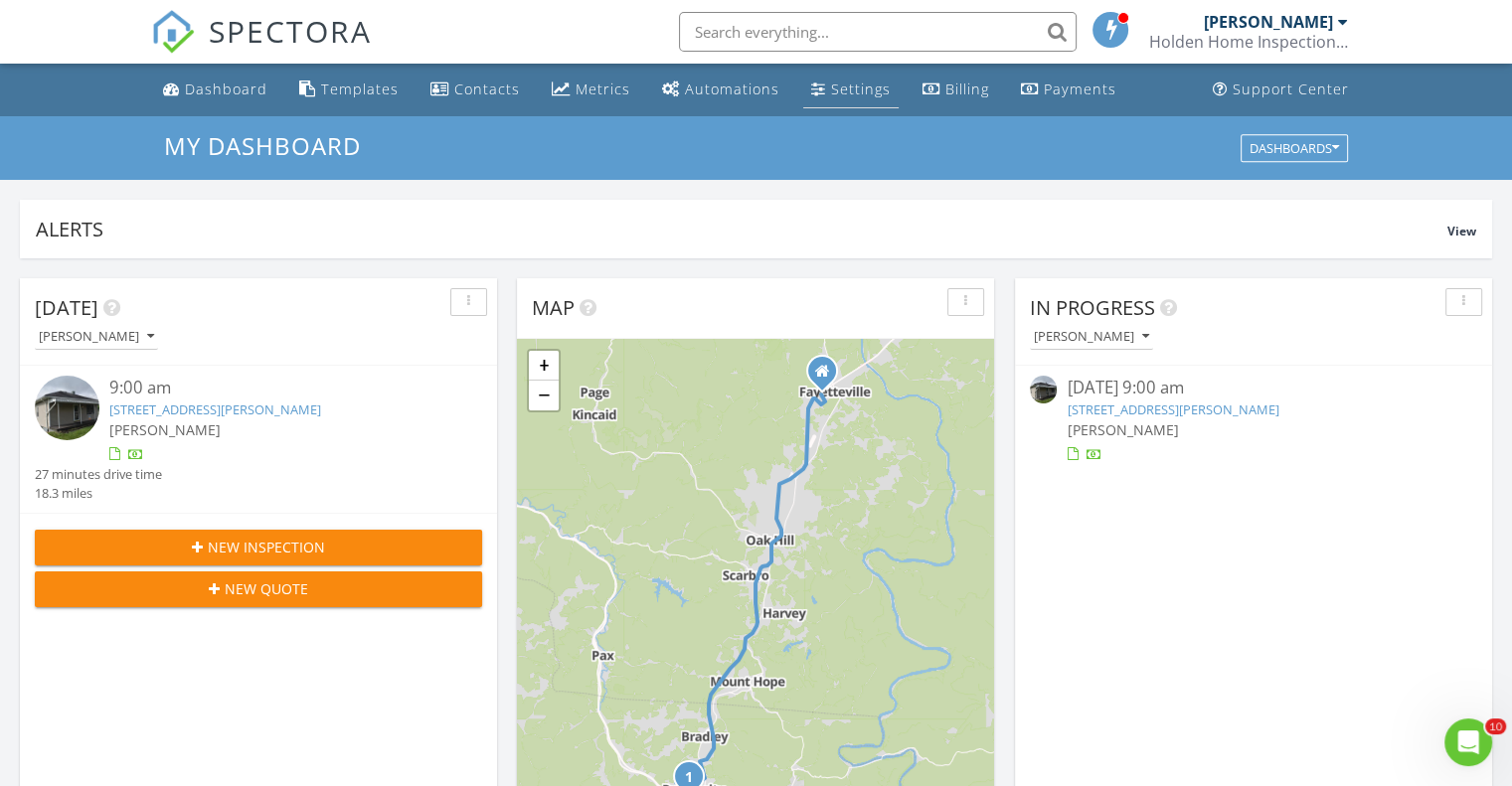 click on "Settings" at bounding box center [861, 88] 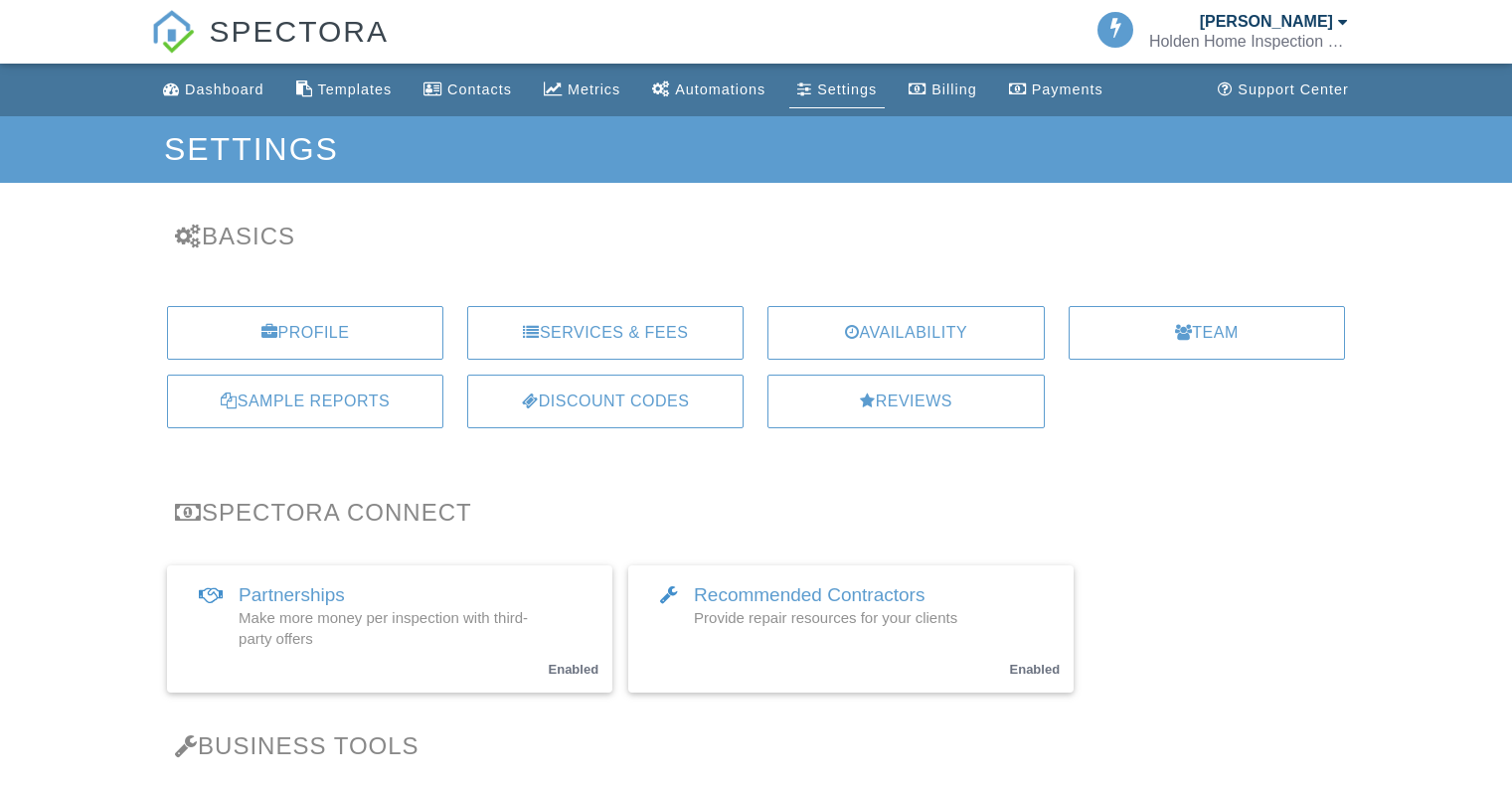scroll, scrollTop: 0, scrollLeft: 0, axis: both 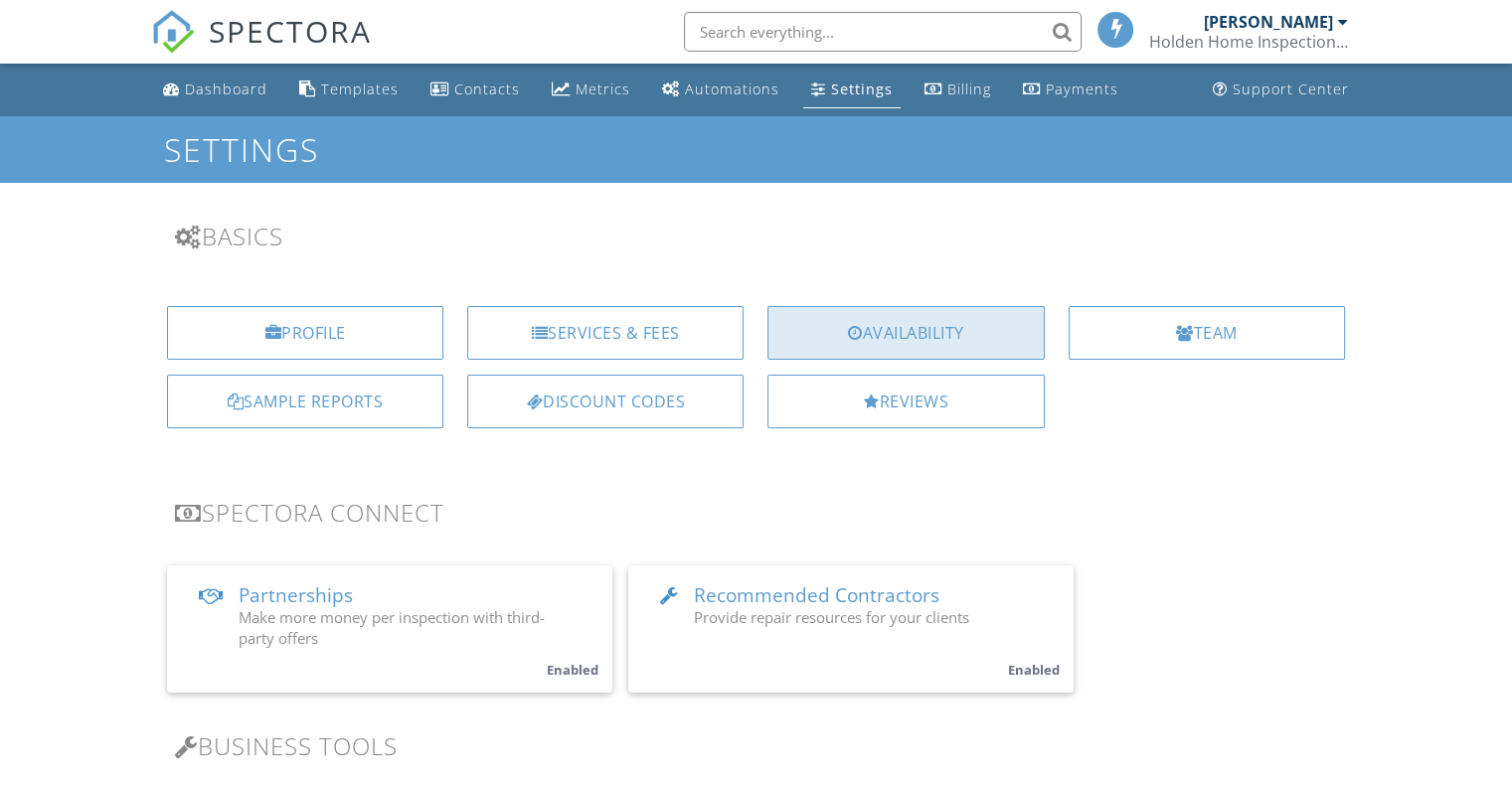 click on "Availability" at bounding box center [906, 333] 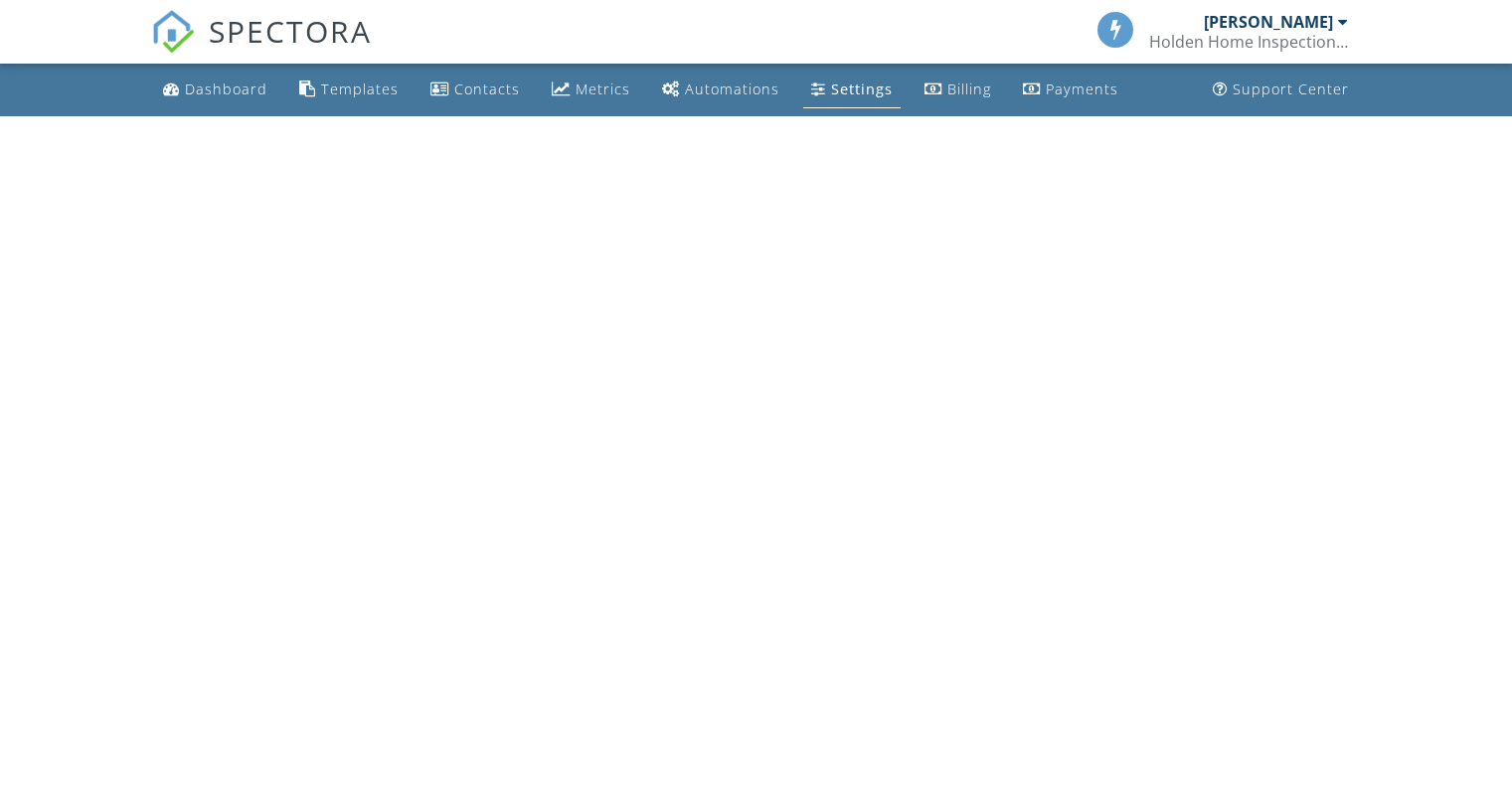 scroll, scrollTop: 0, scrollLeft: 0, axis: both 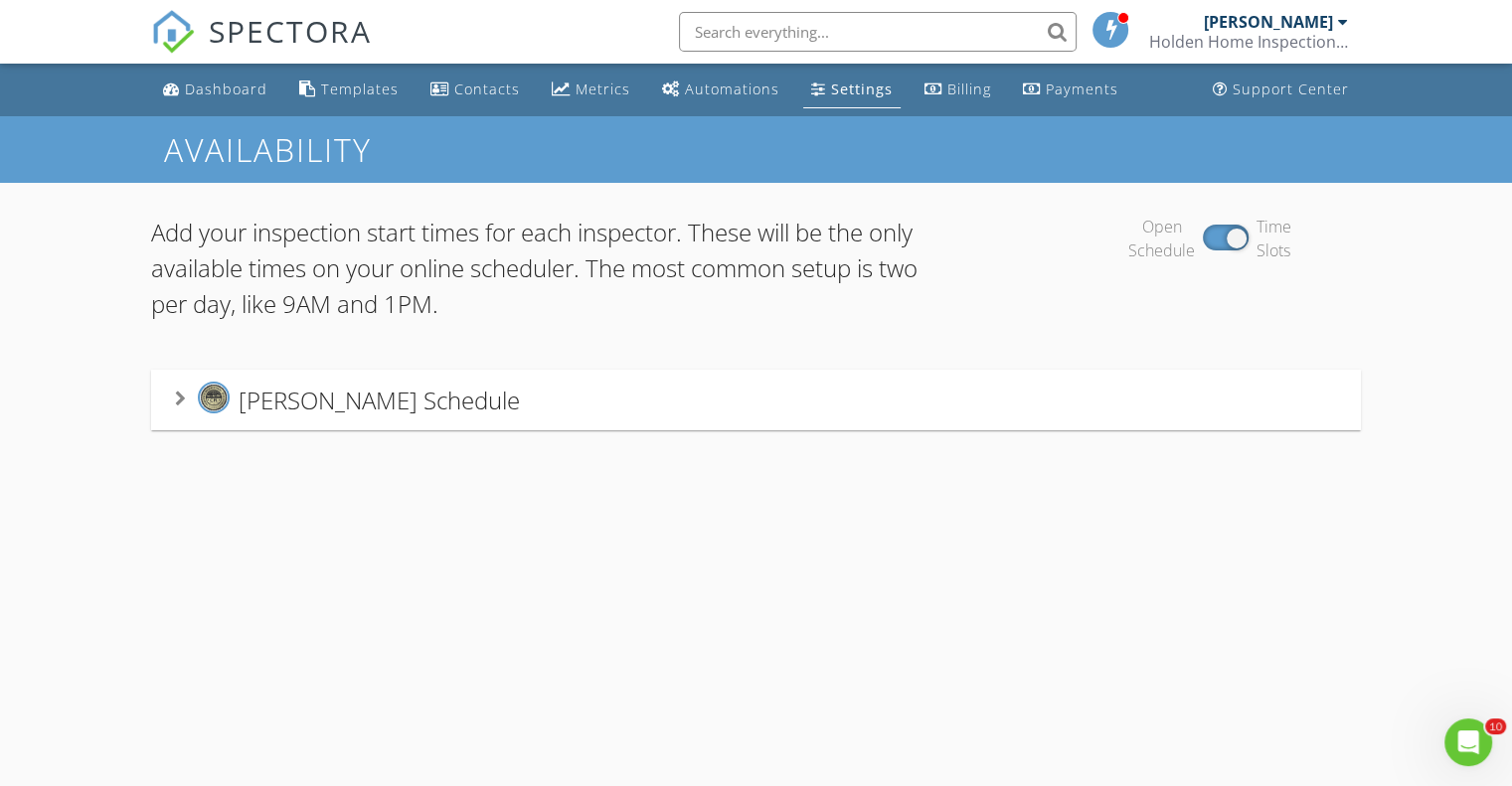click on "Mark Holden's Schedule" at bounding box center (756, 399) 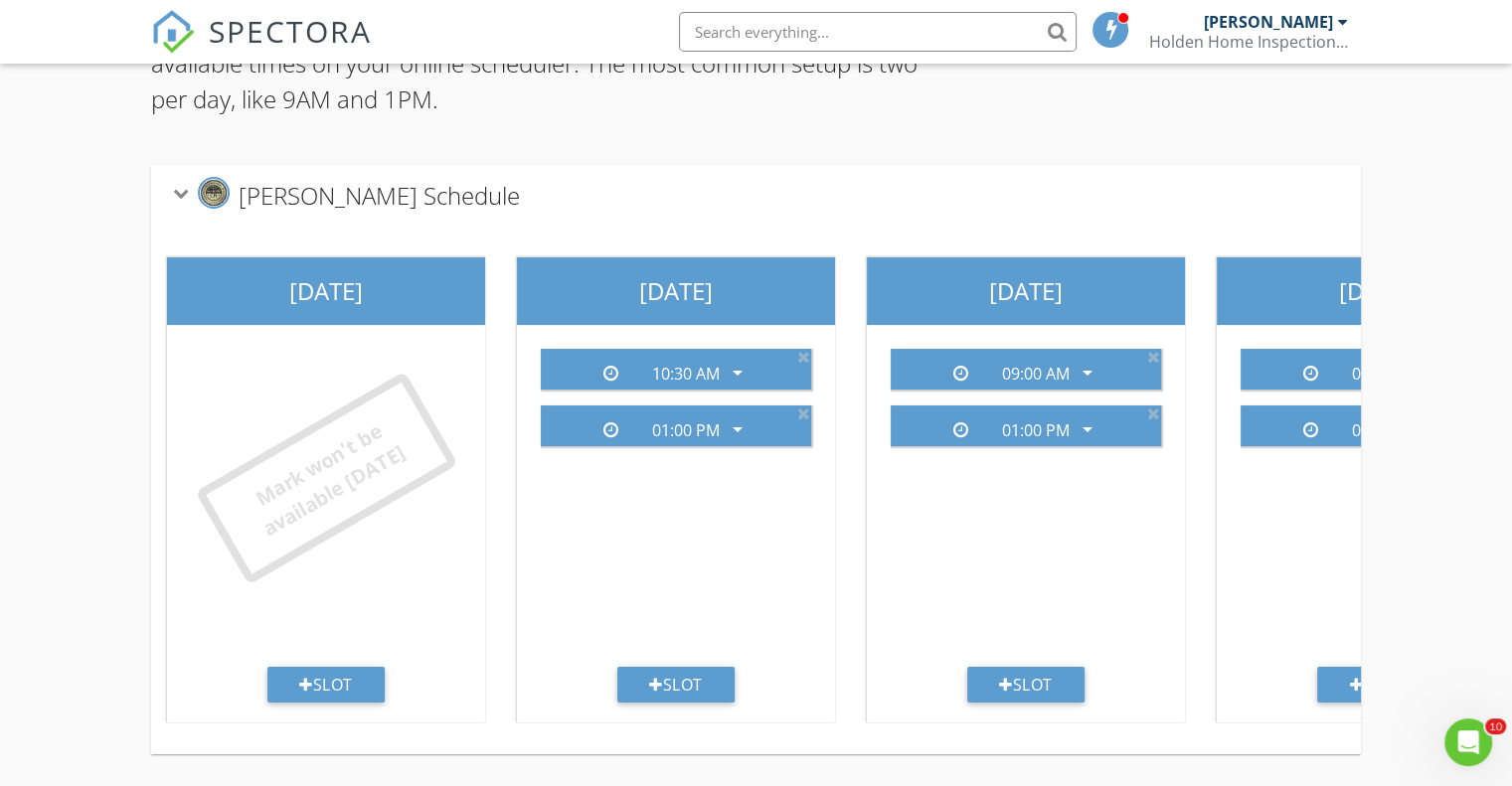 scroll, scrollTop: 219, scrollLeft: 0, axis: vertical 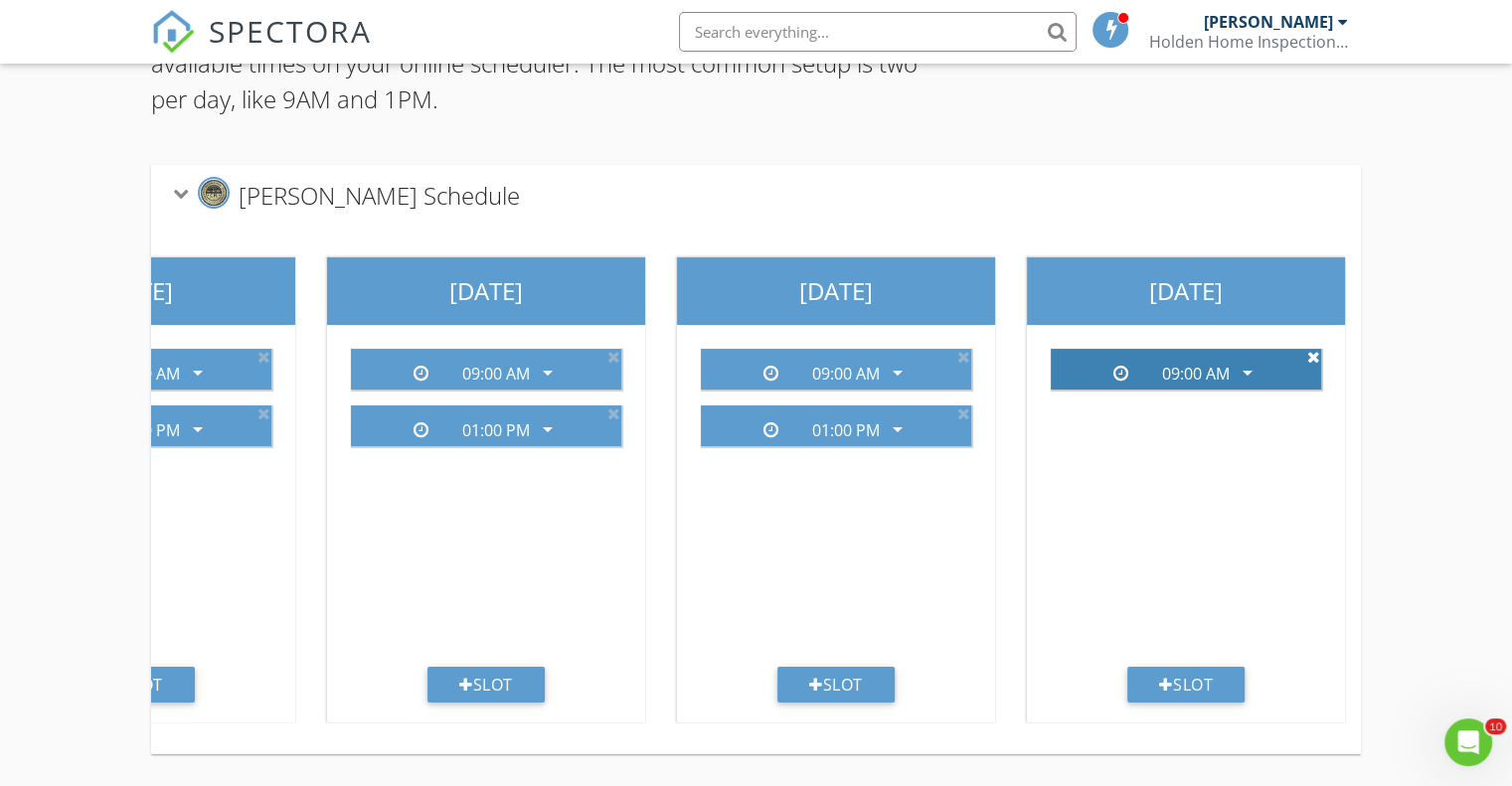 click at bounding box center (1313, 357) 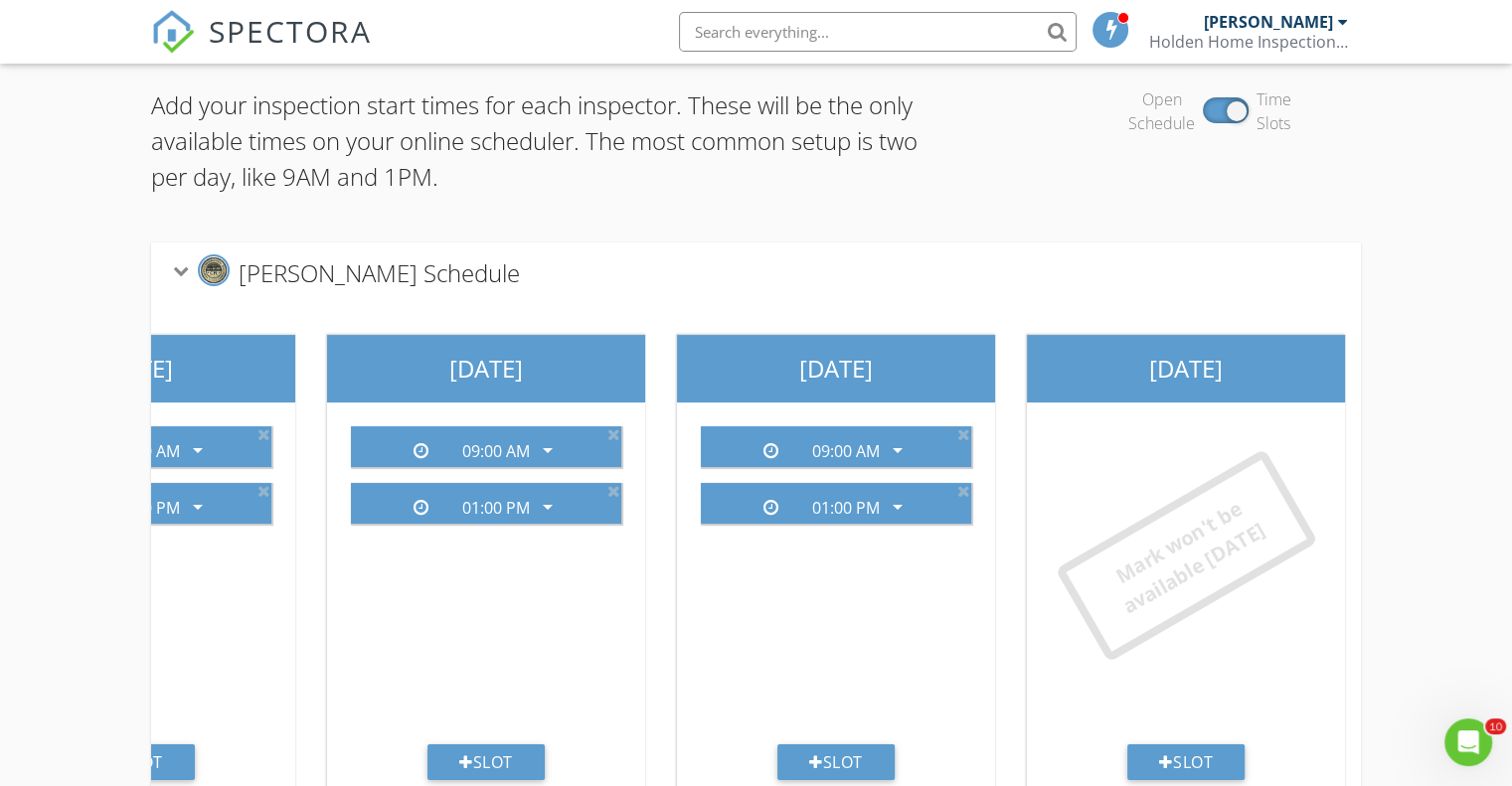 scroll, scrollTop: 219, scrollLeft: 0, axis: vertical 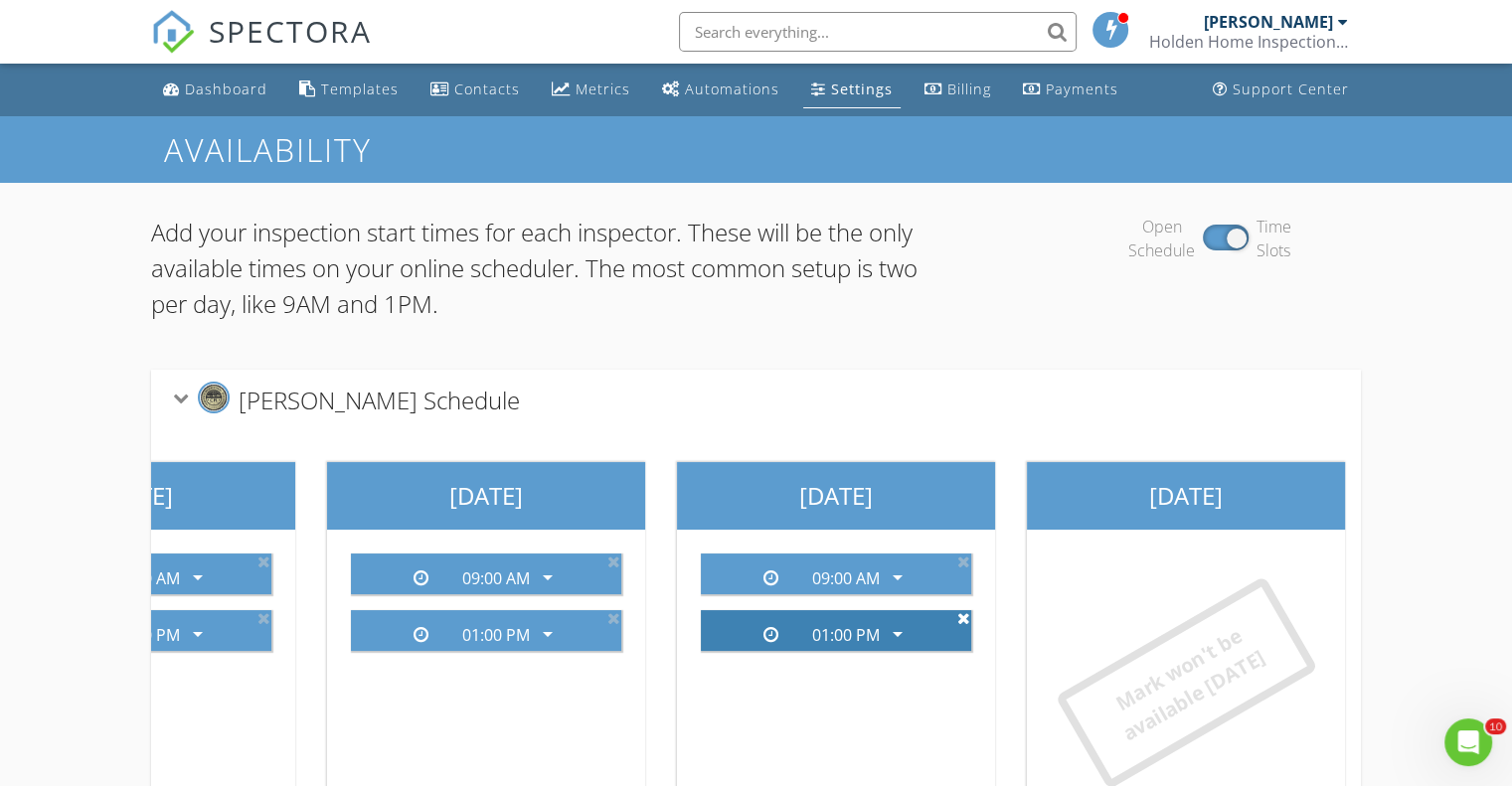 click at bounding box center [963, 618] 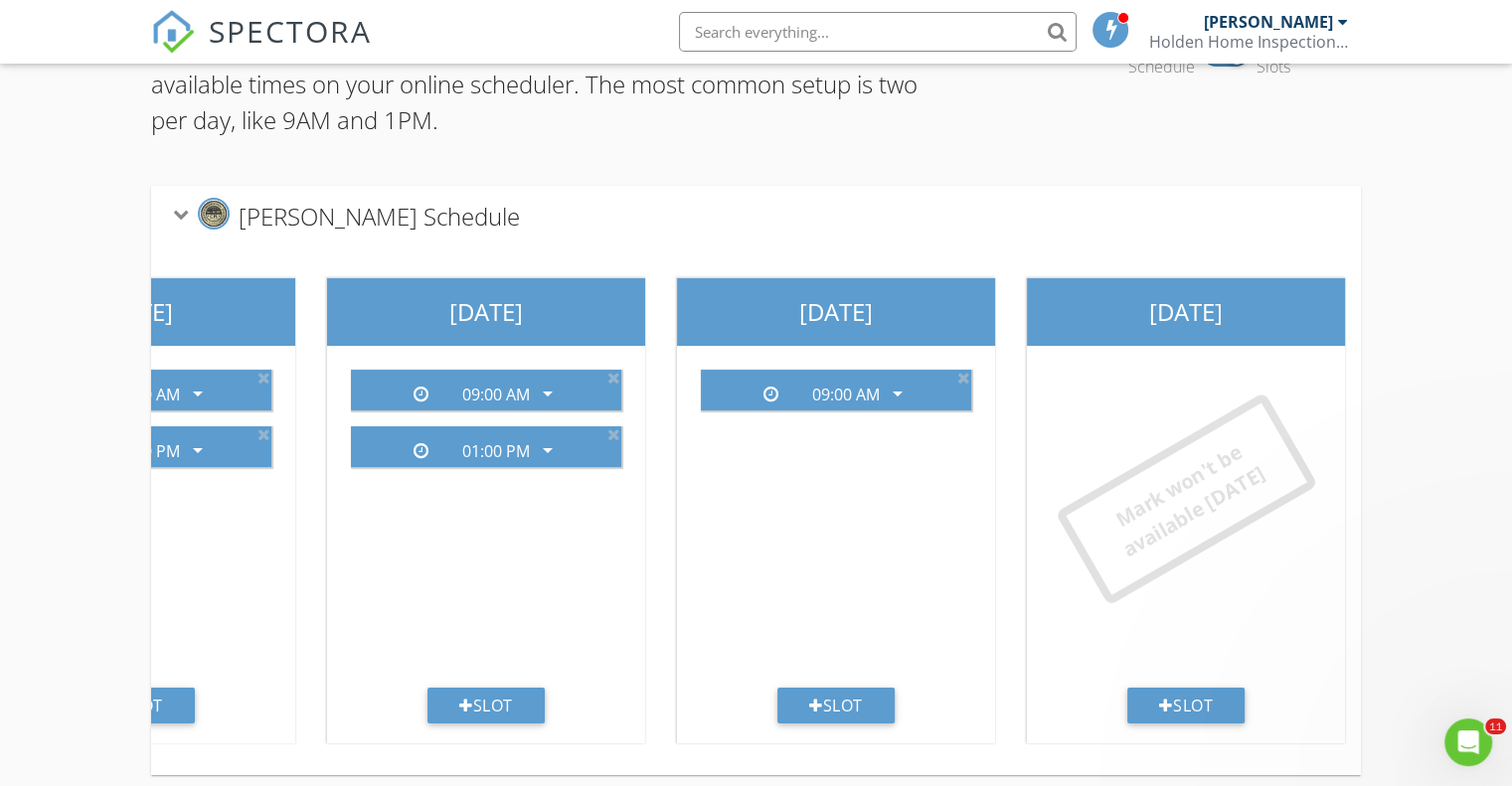 scroll, scrollTop: 219, scrollLeft: 0, axis: vertical 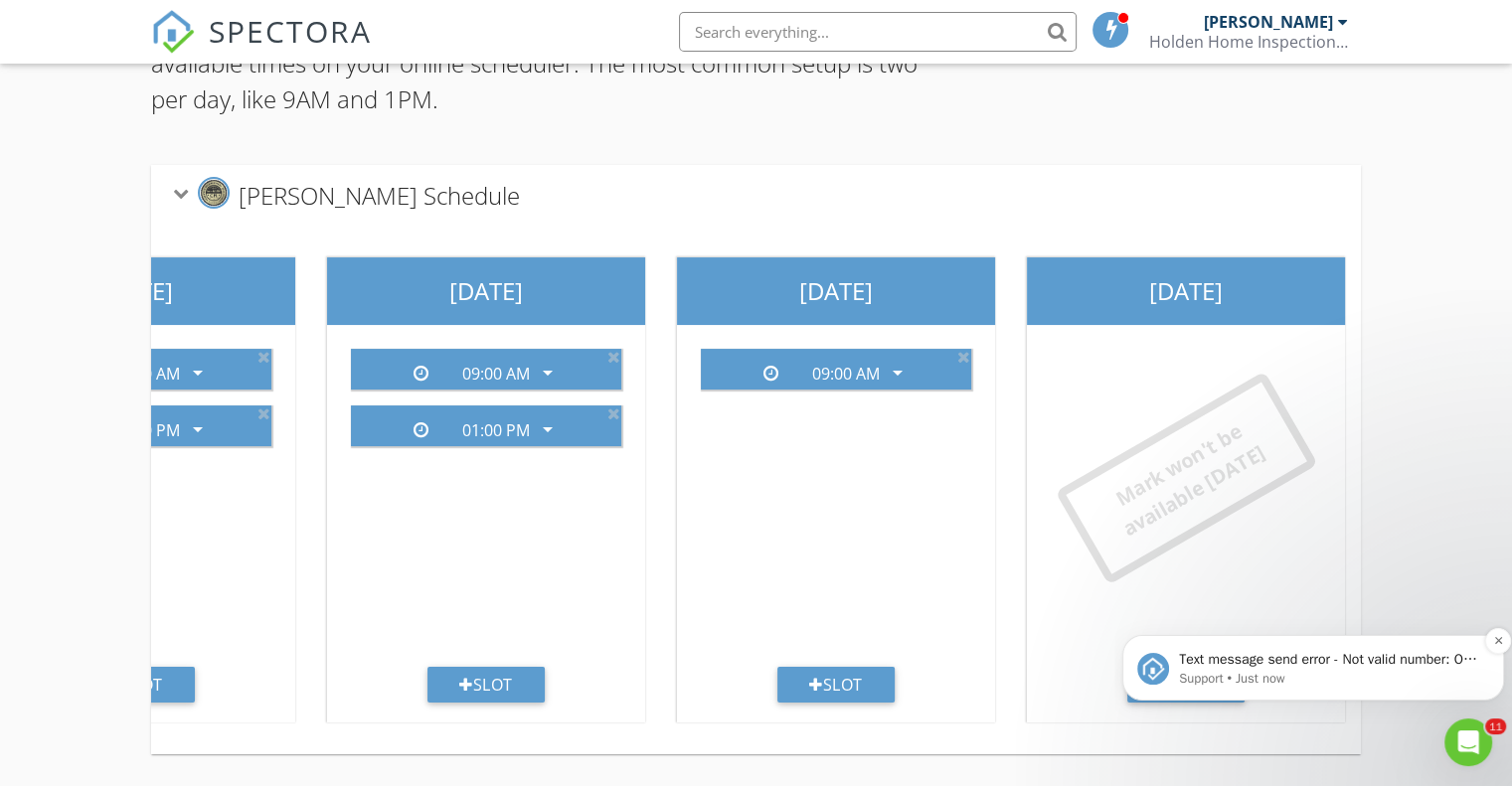 click on "Support • Just now" at bounding box center (1329, 679) 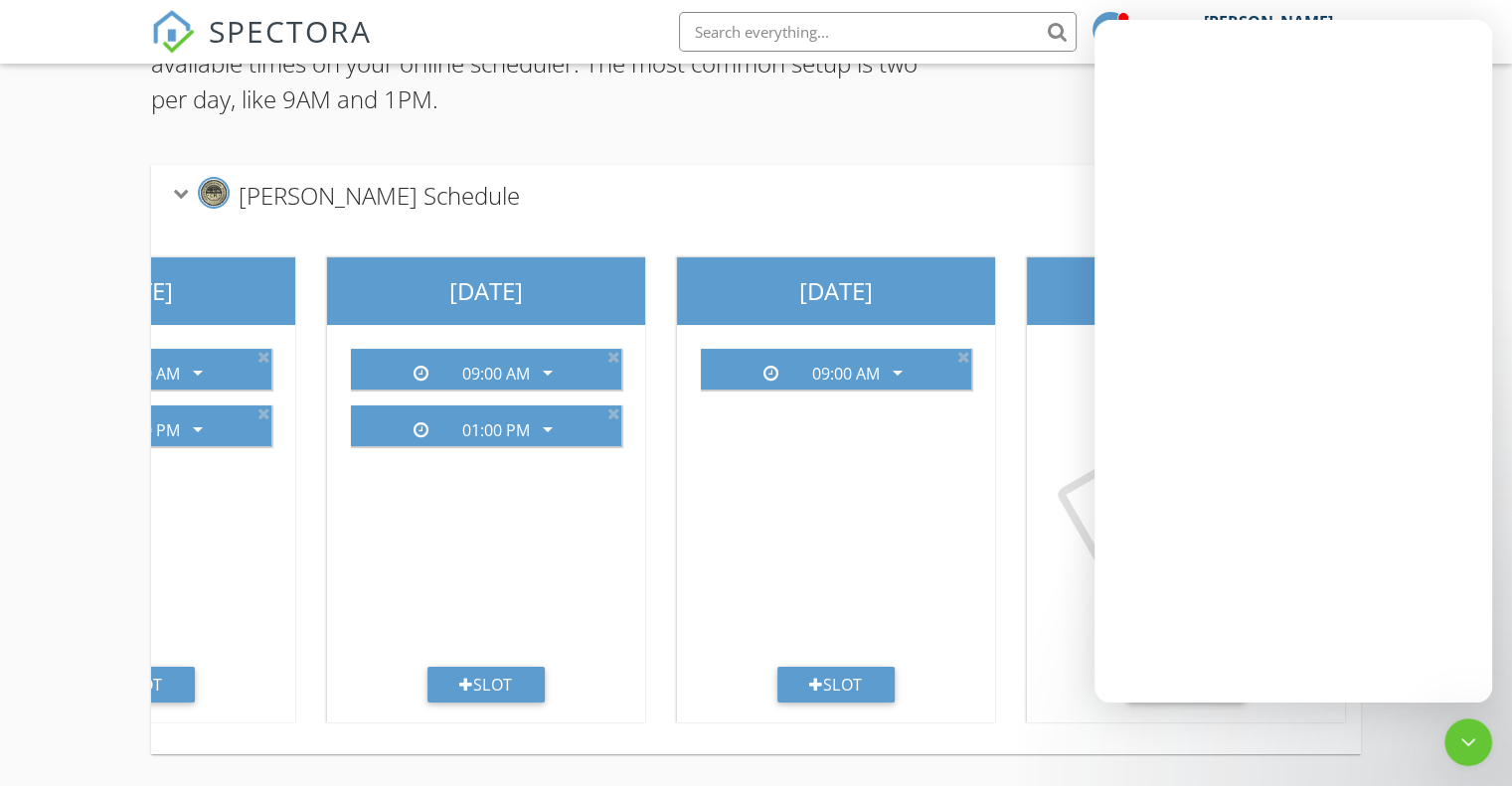 scroll, scrollTop: 0, scrollLeft: 0, axis: both 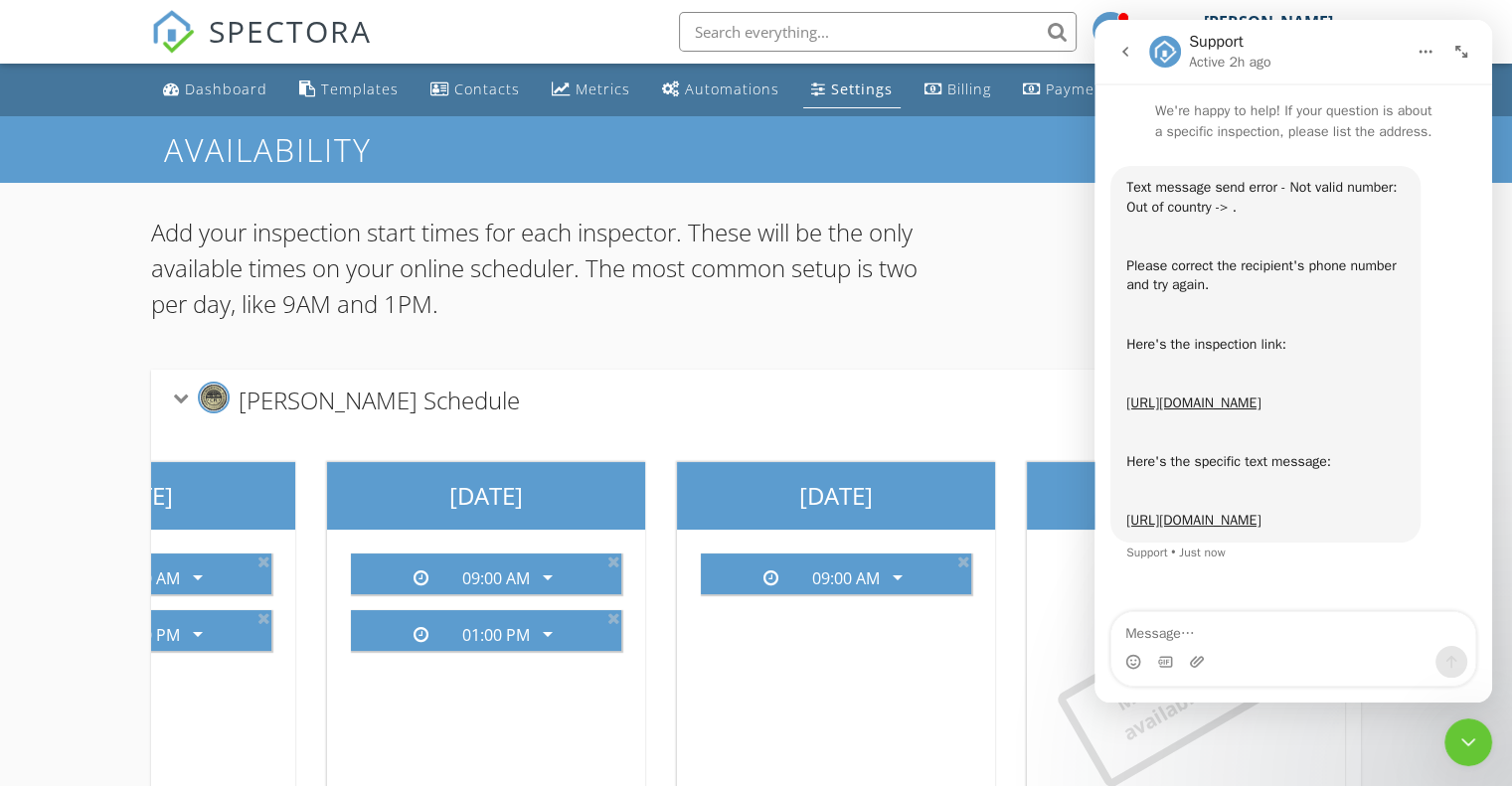 click 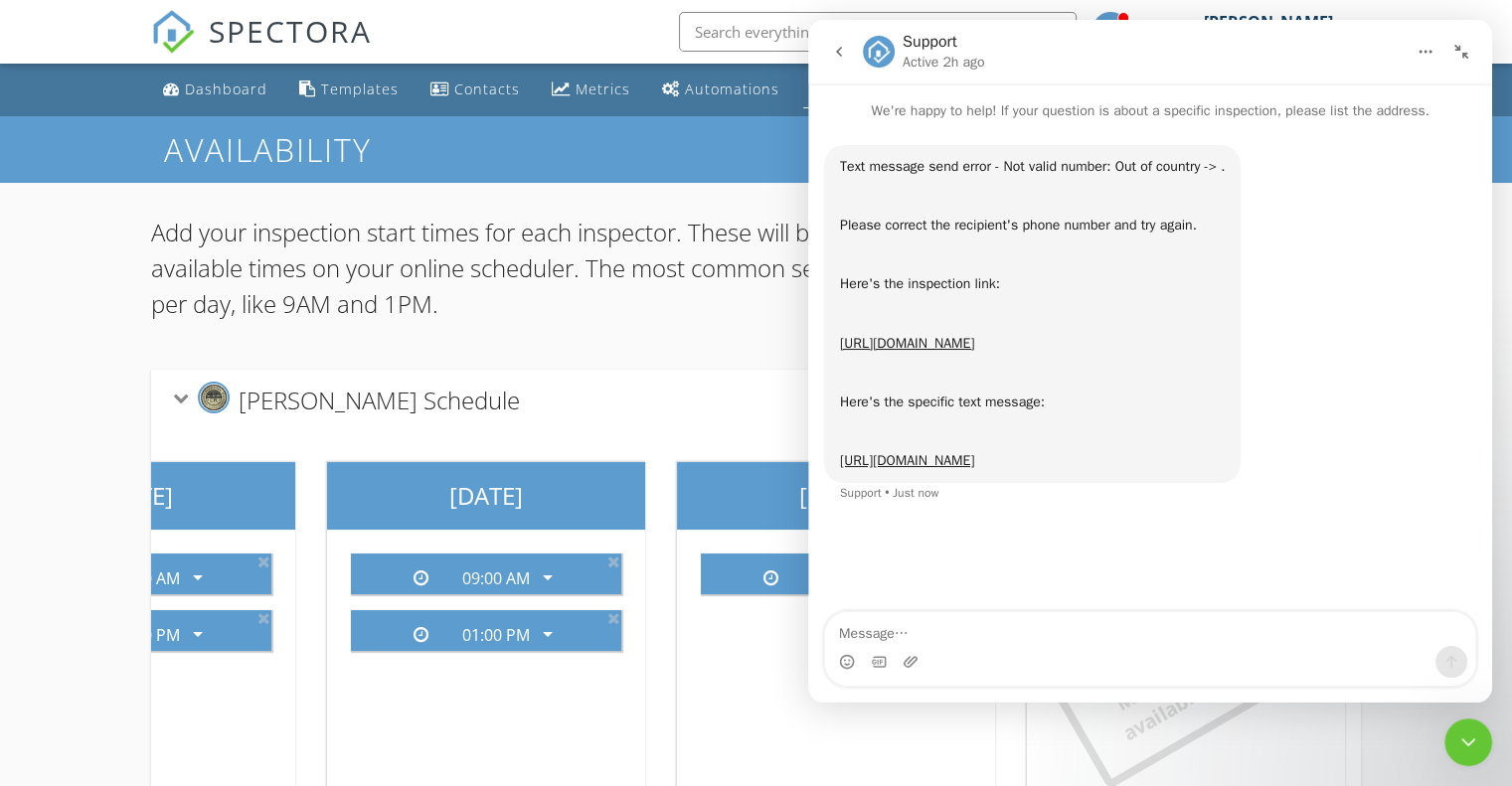 click 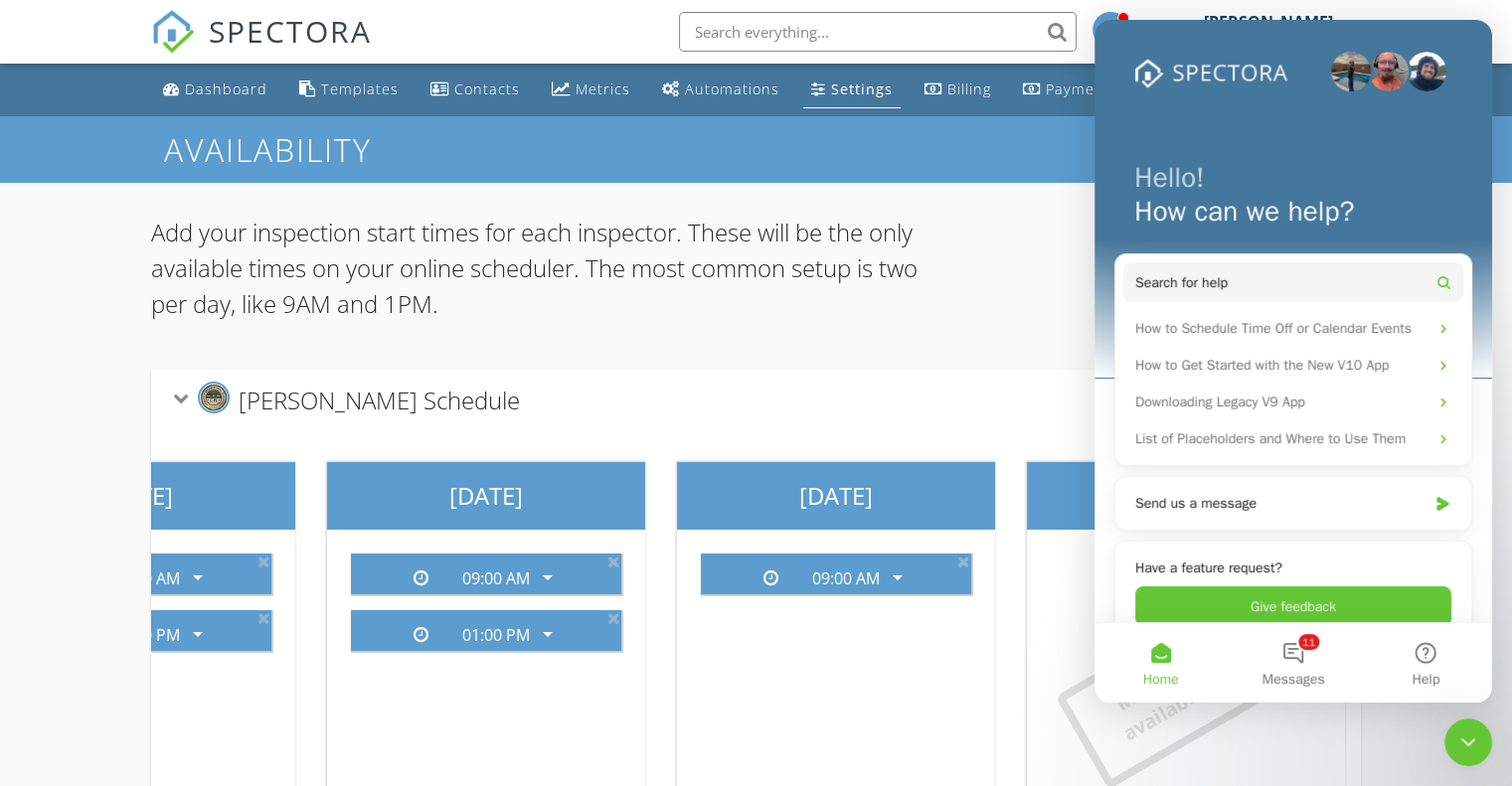 click 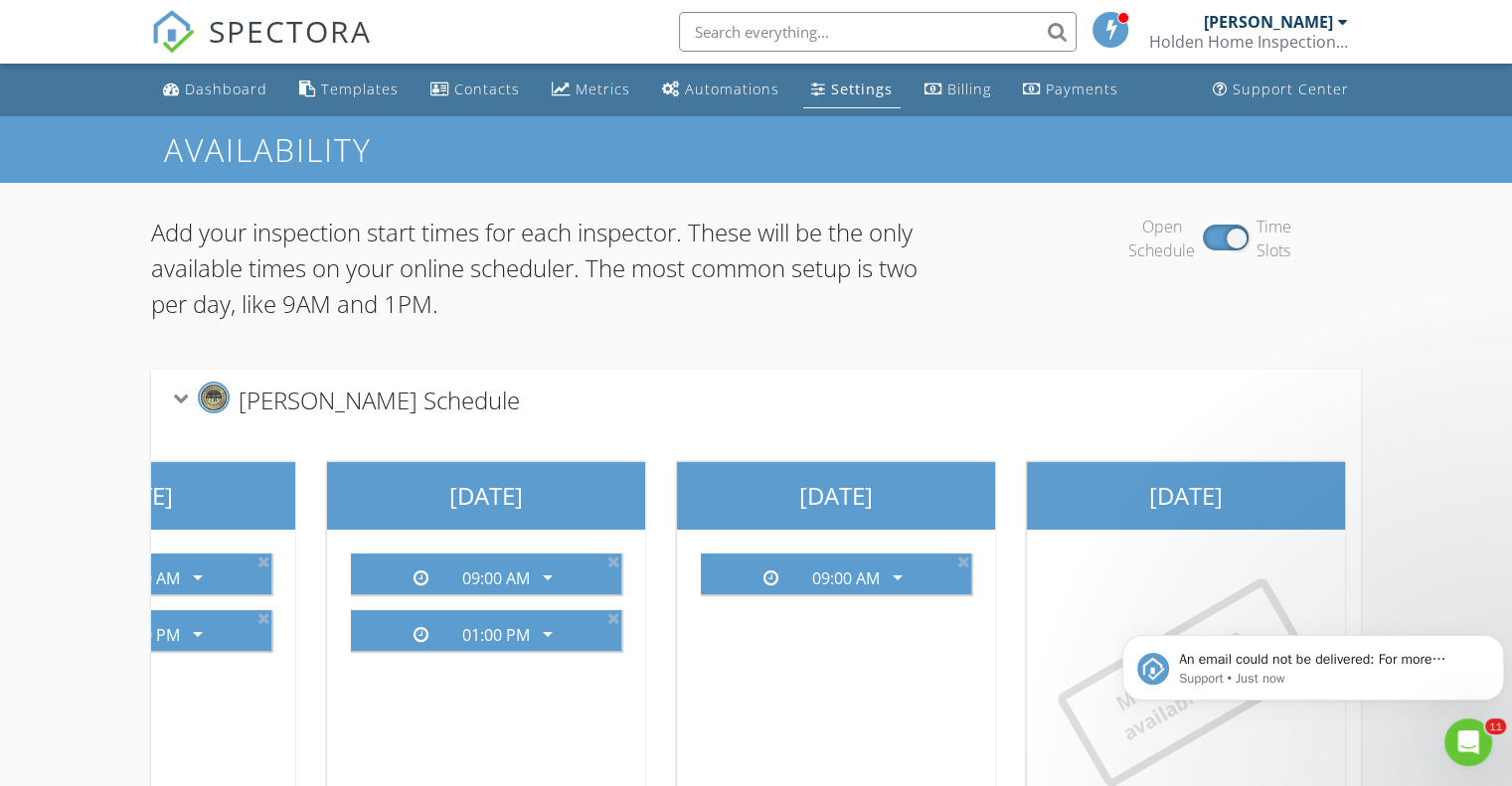 scroll, scrollTop: 0, scrollLeft: 0, axis: both 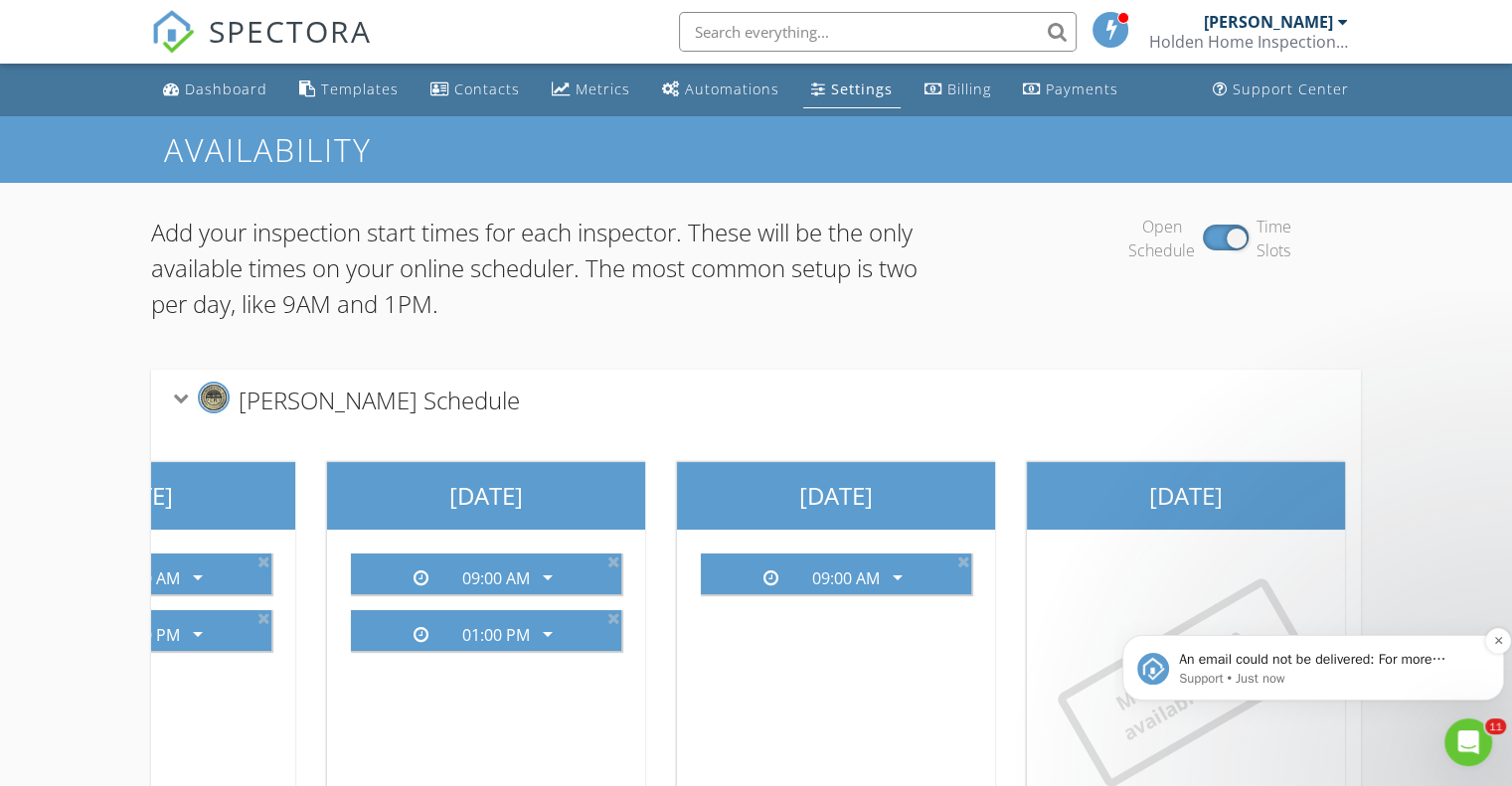 click on "An email could not be delivered:  For more information, view Why emails don't get delivered (Support Article)" at bounding box center [1329, 660] 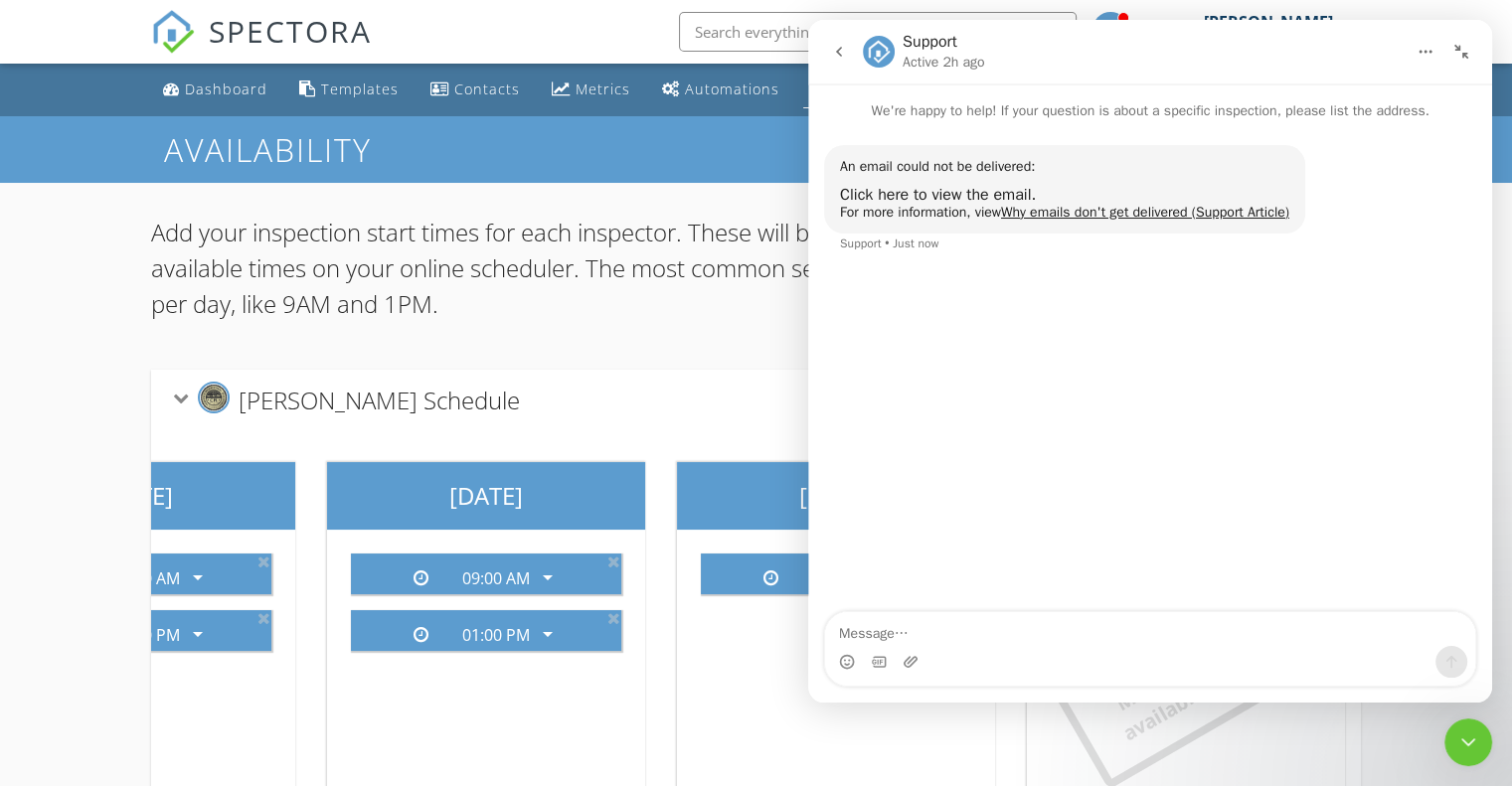 click 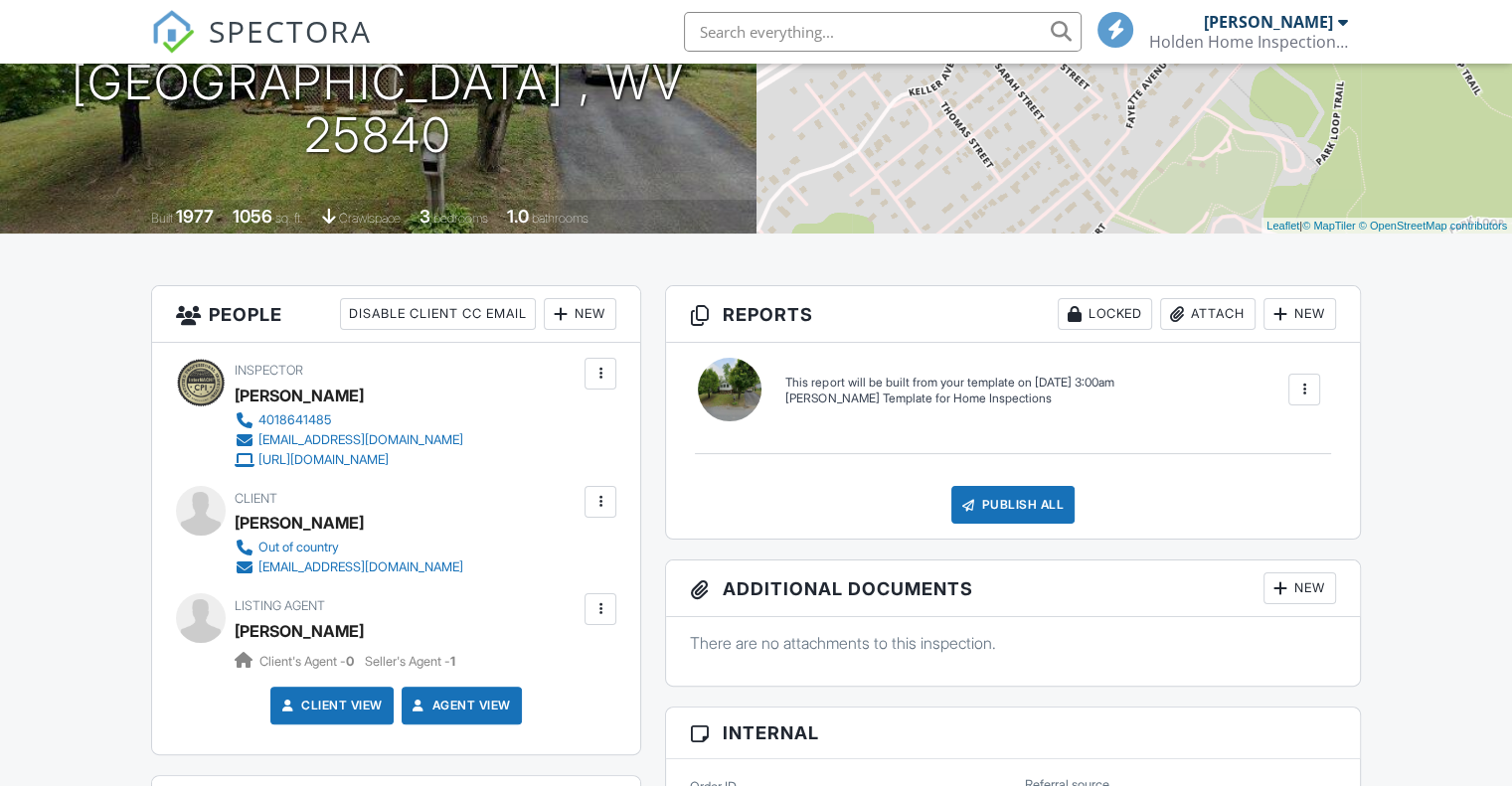 scroll, scrollTop: 595, scrollLeft: 0, axis: vertical 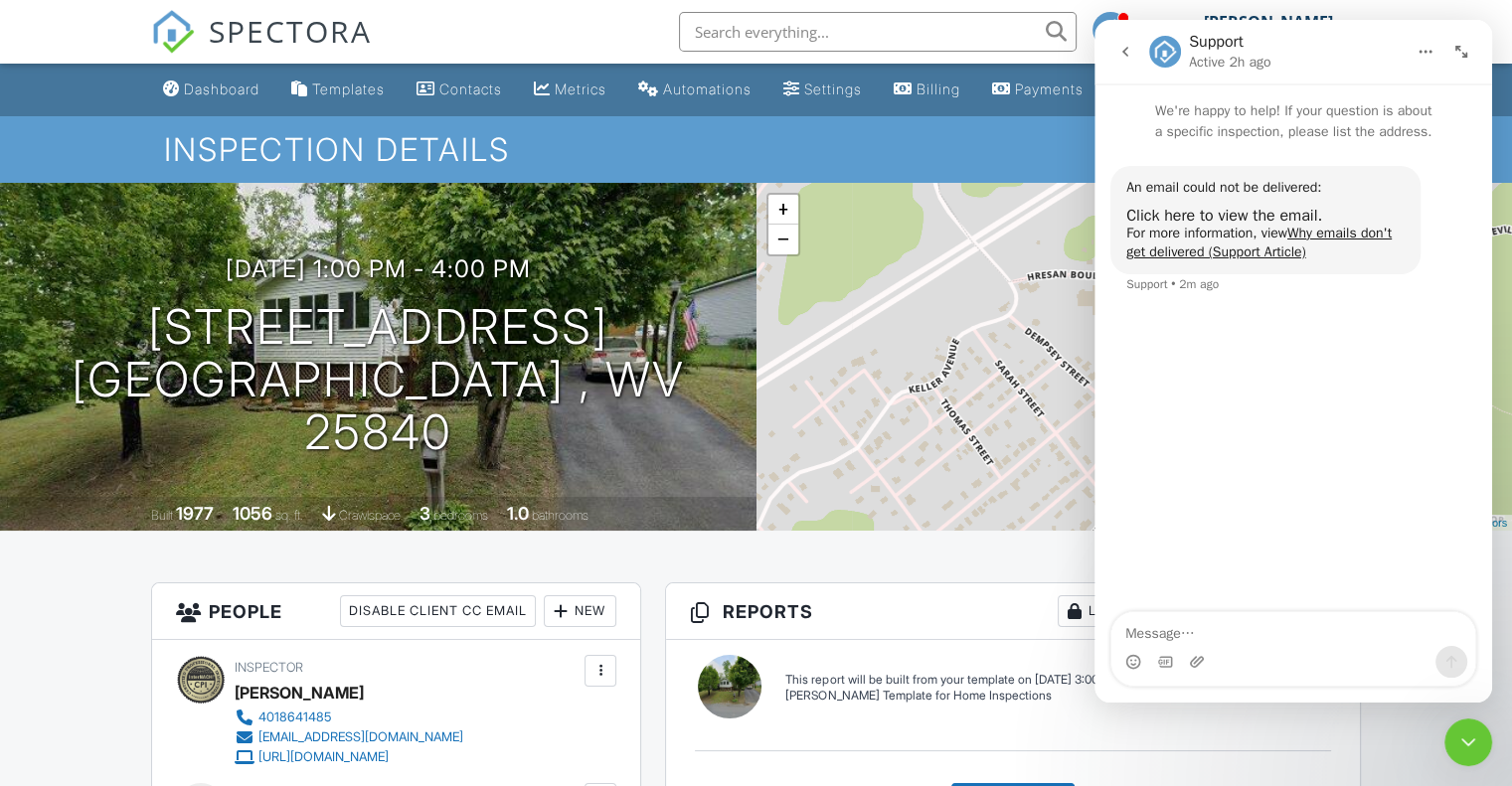 click 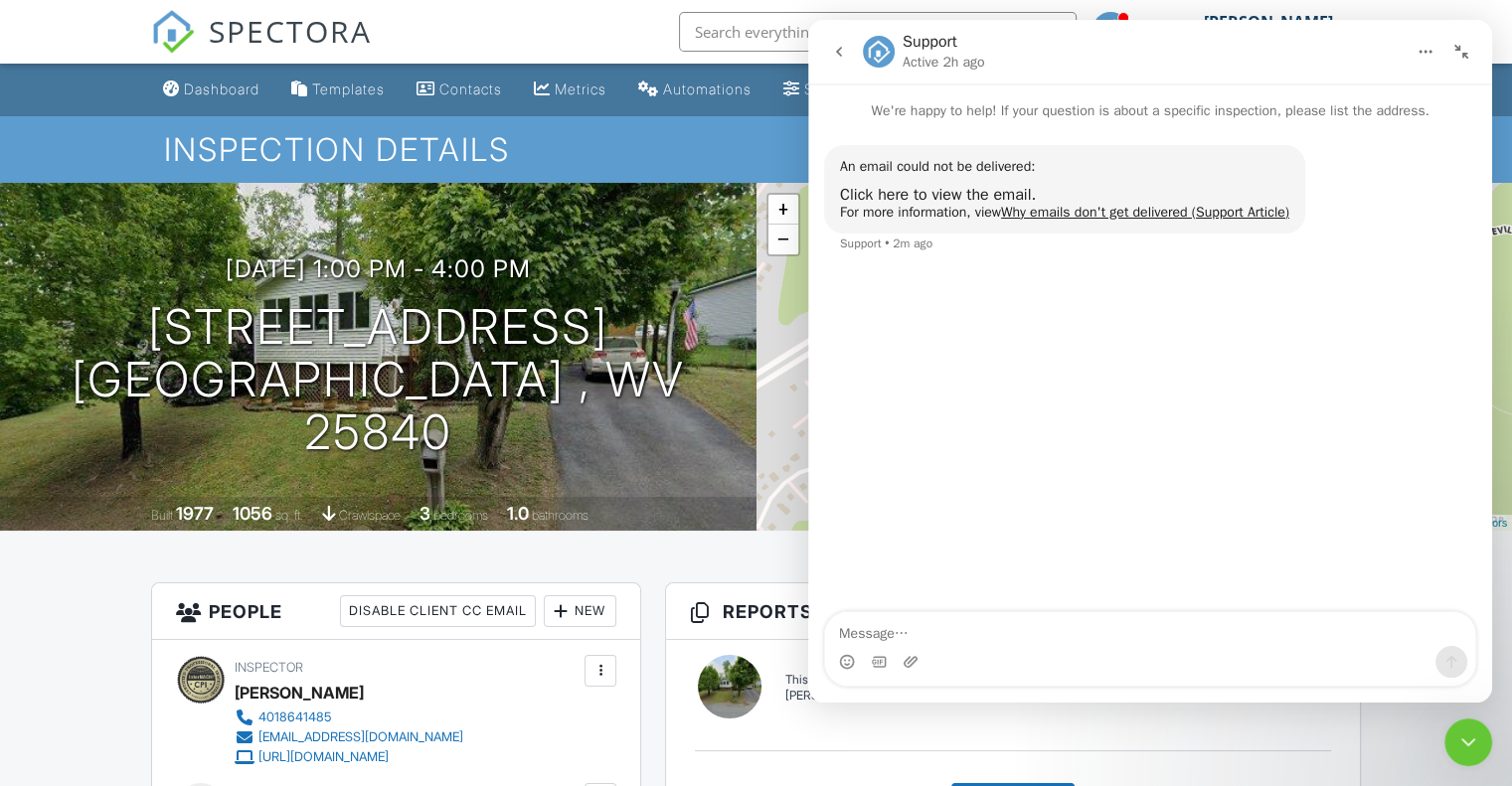 click 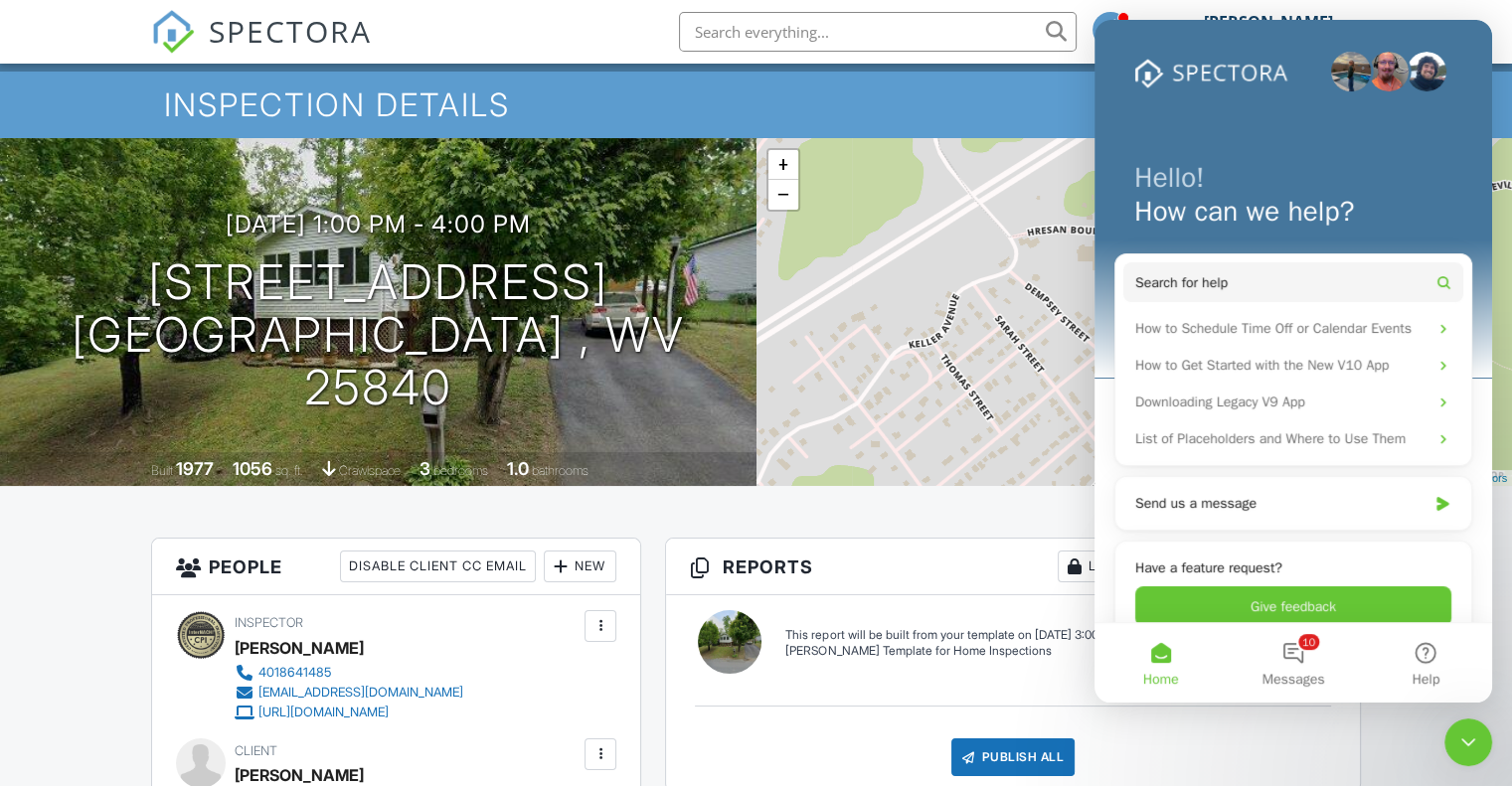 scroll, scrollTop: 0, scrollLeft: 0, axis: both 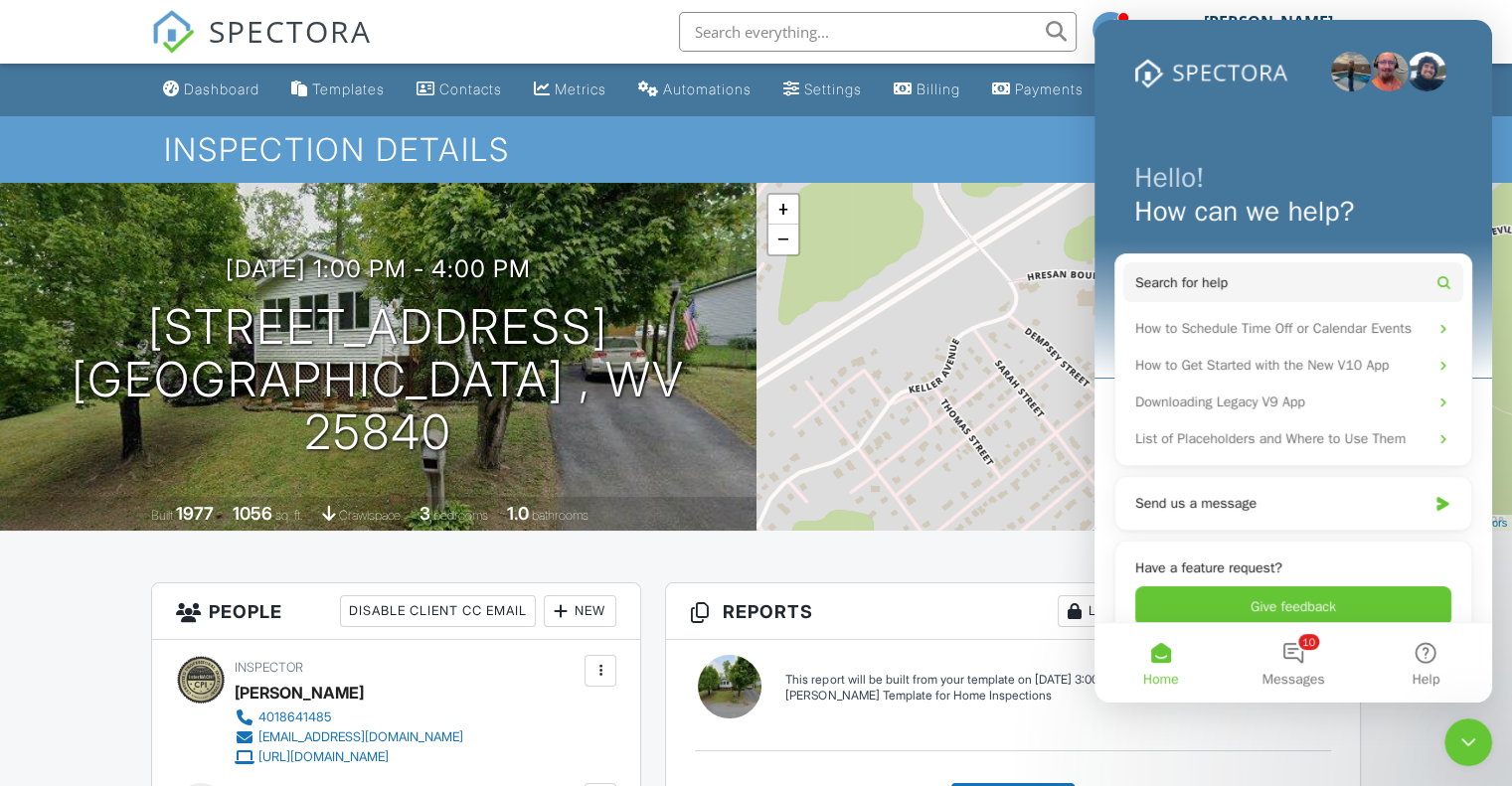 click 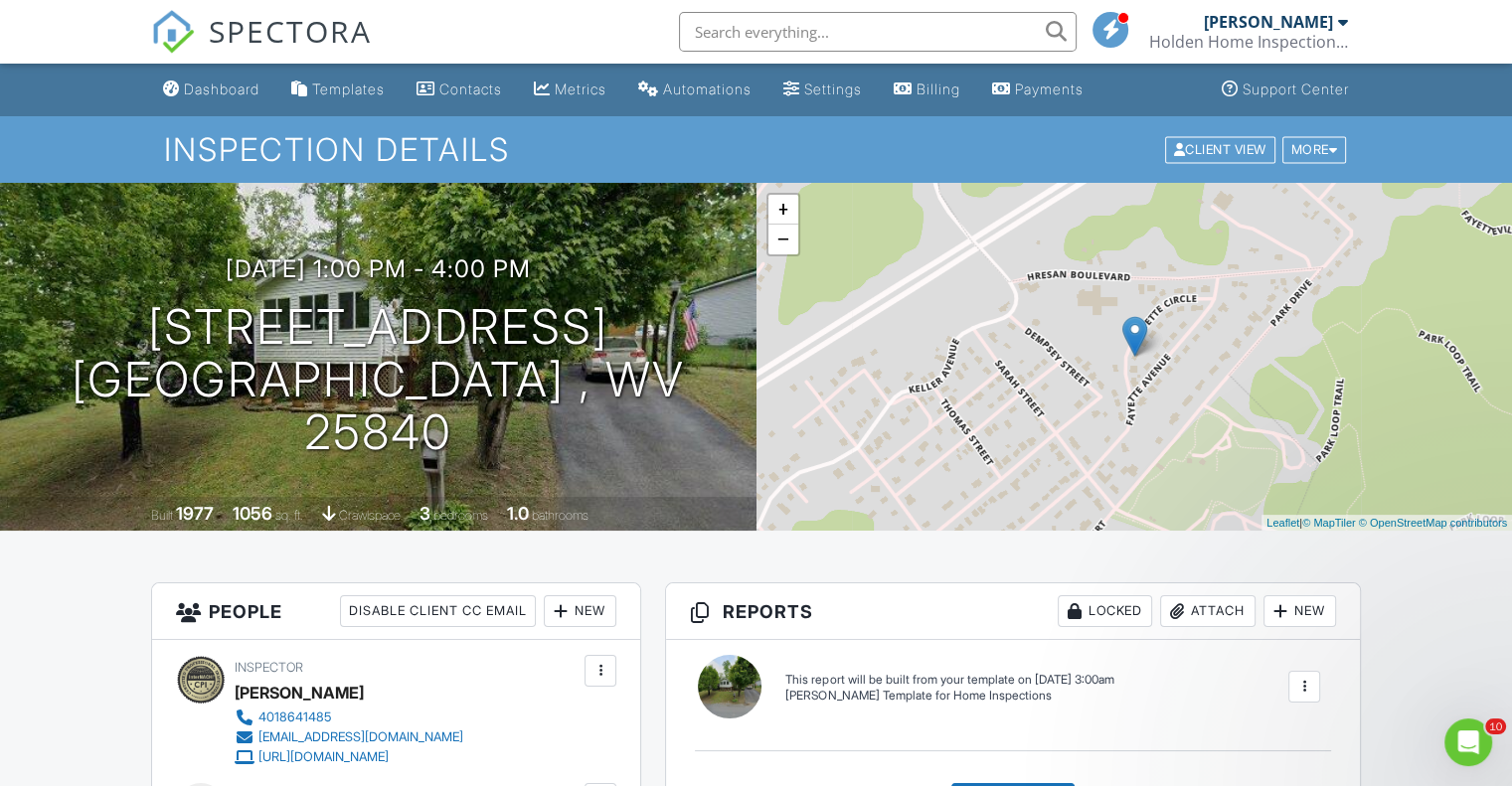 scroll, scrollTop: 0, scrollLeft: 0, axis: both 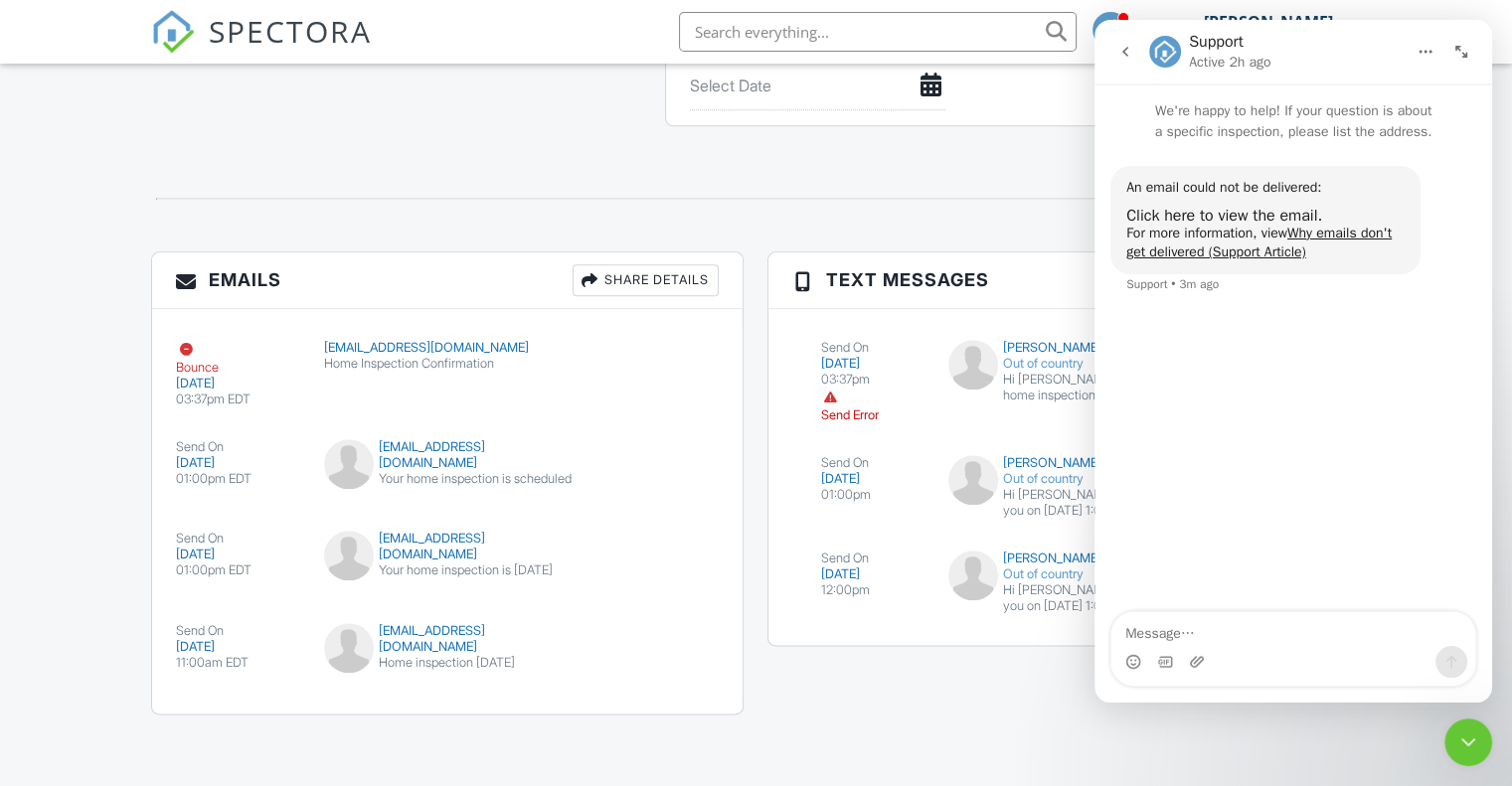 click 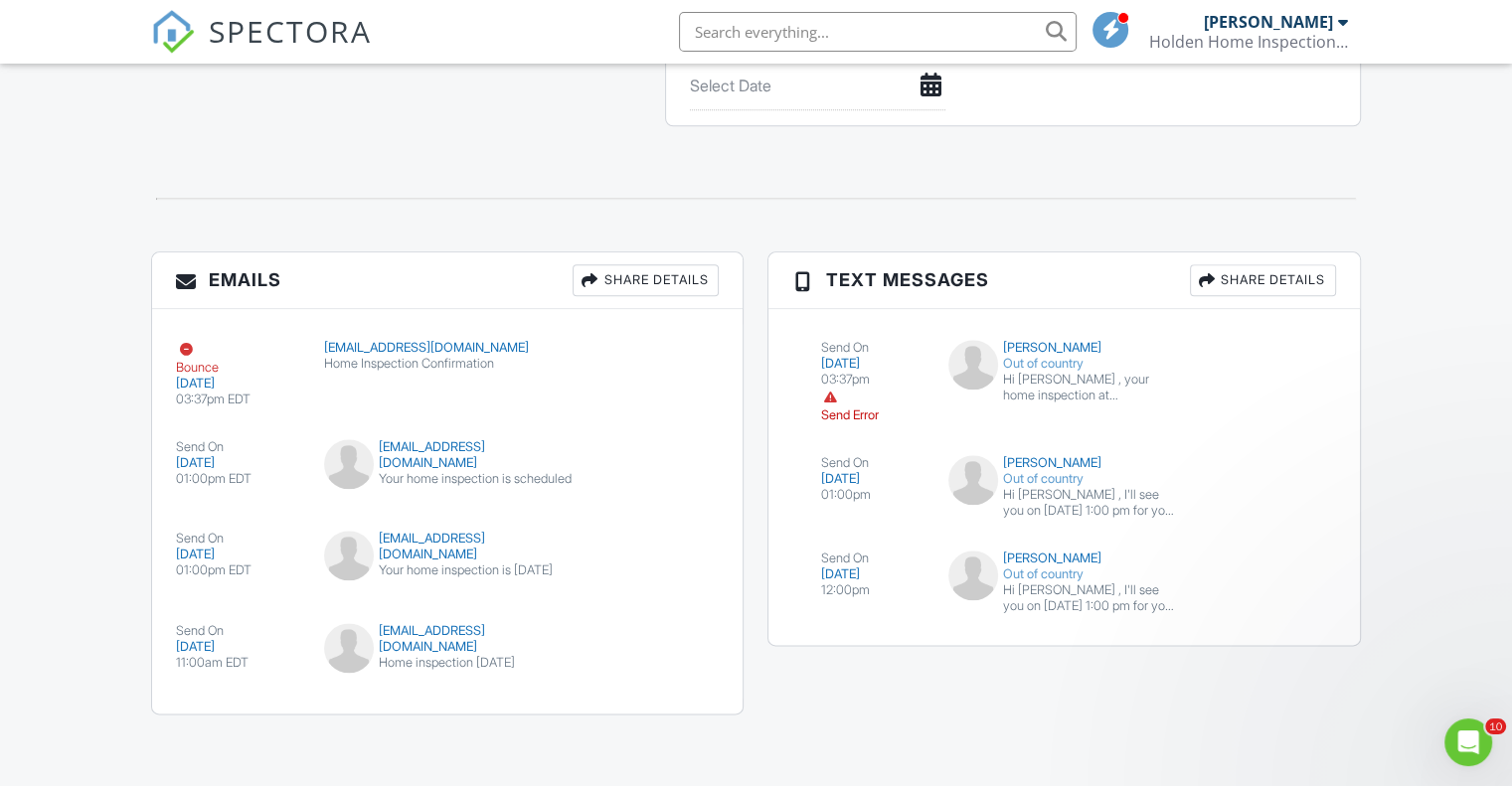 scroll, scrollTop: 0, scrollLeft: 0, axis: both 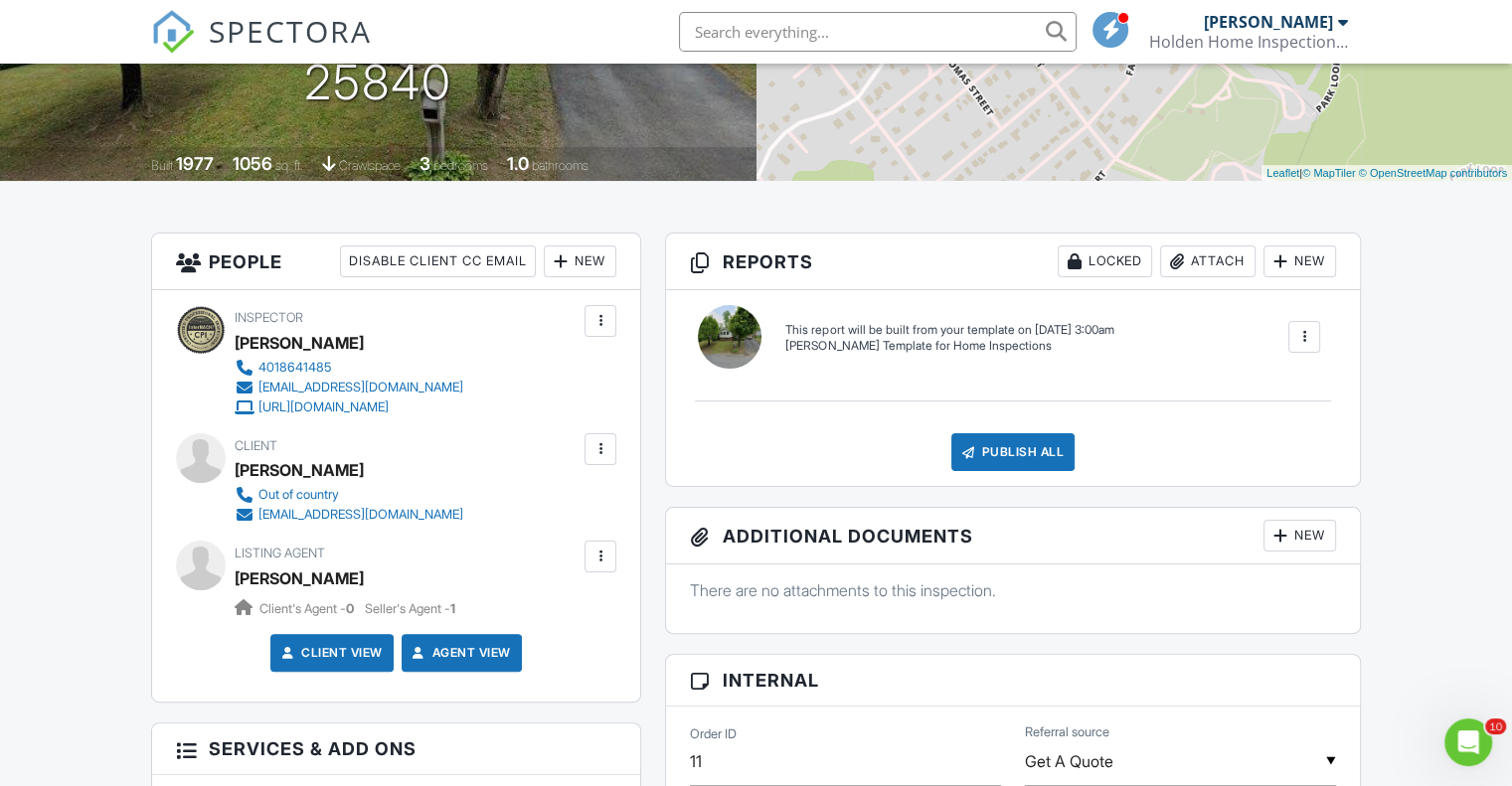 click at bounding box center (600, 449) 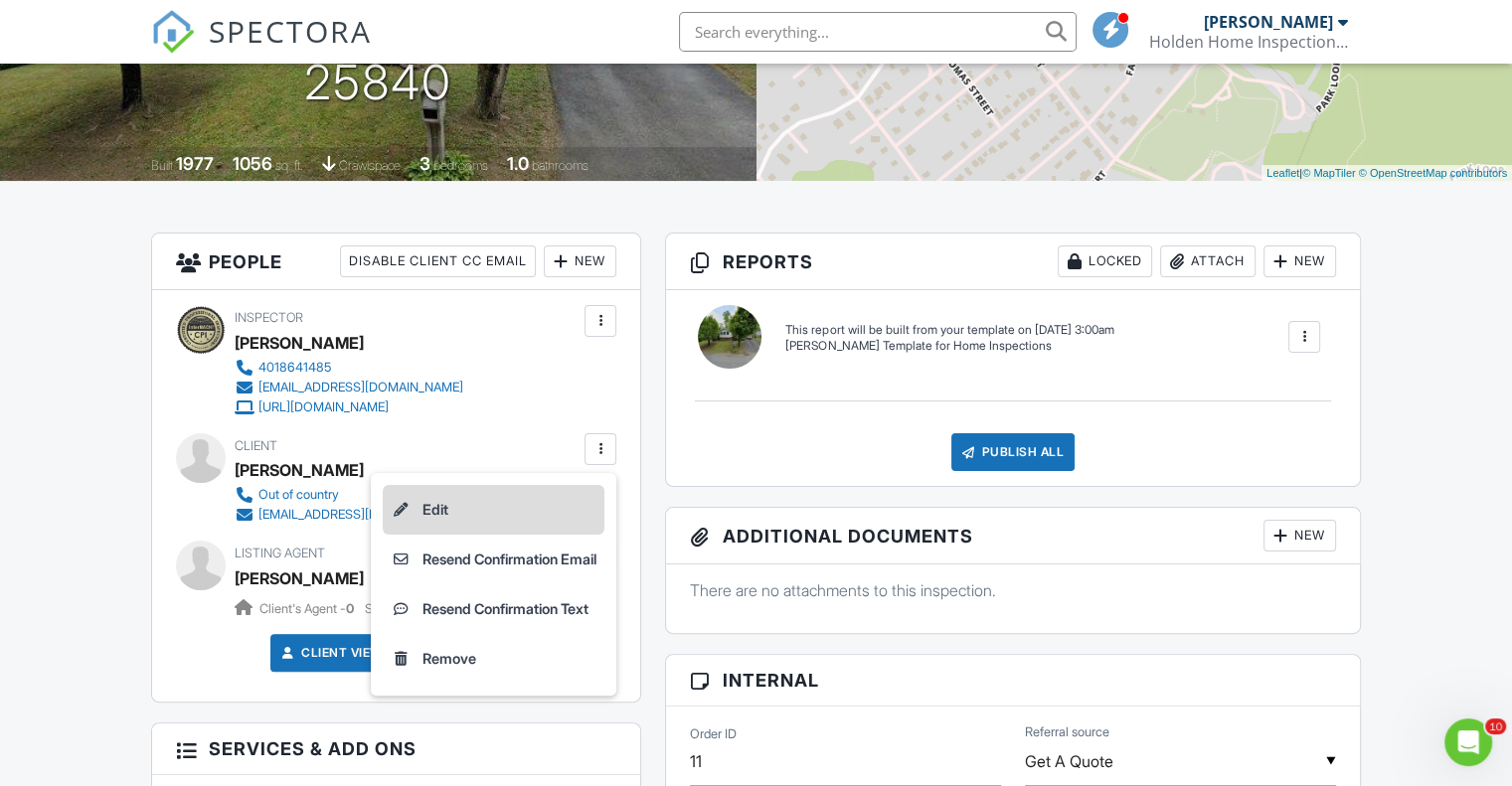 click on "Edit" at bounding box center [493, 510] 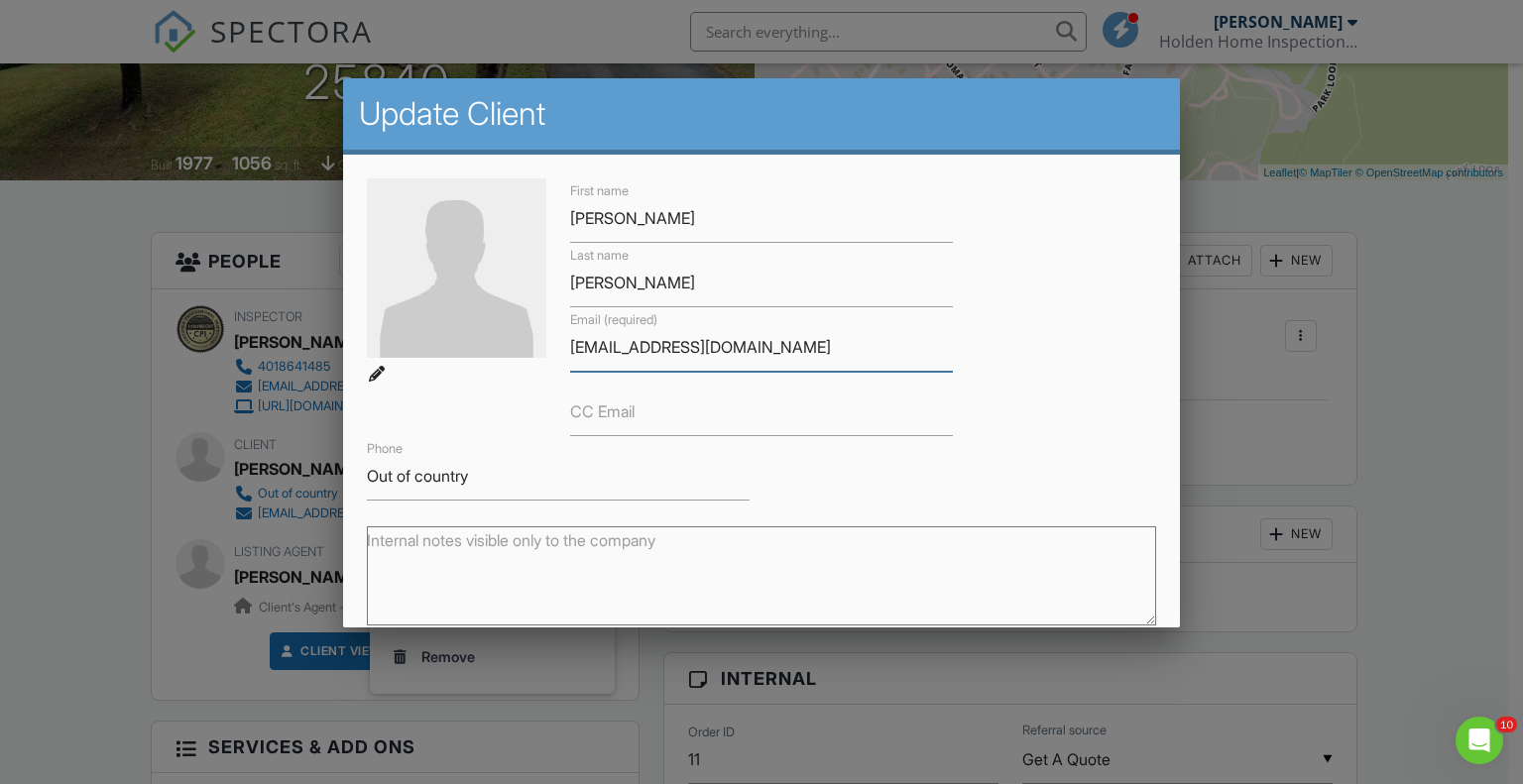 drag, startPoint x: 763, startPoint y: 350, endPoint x: 544, endPoint y: 360, distance: 219.22819 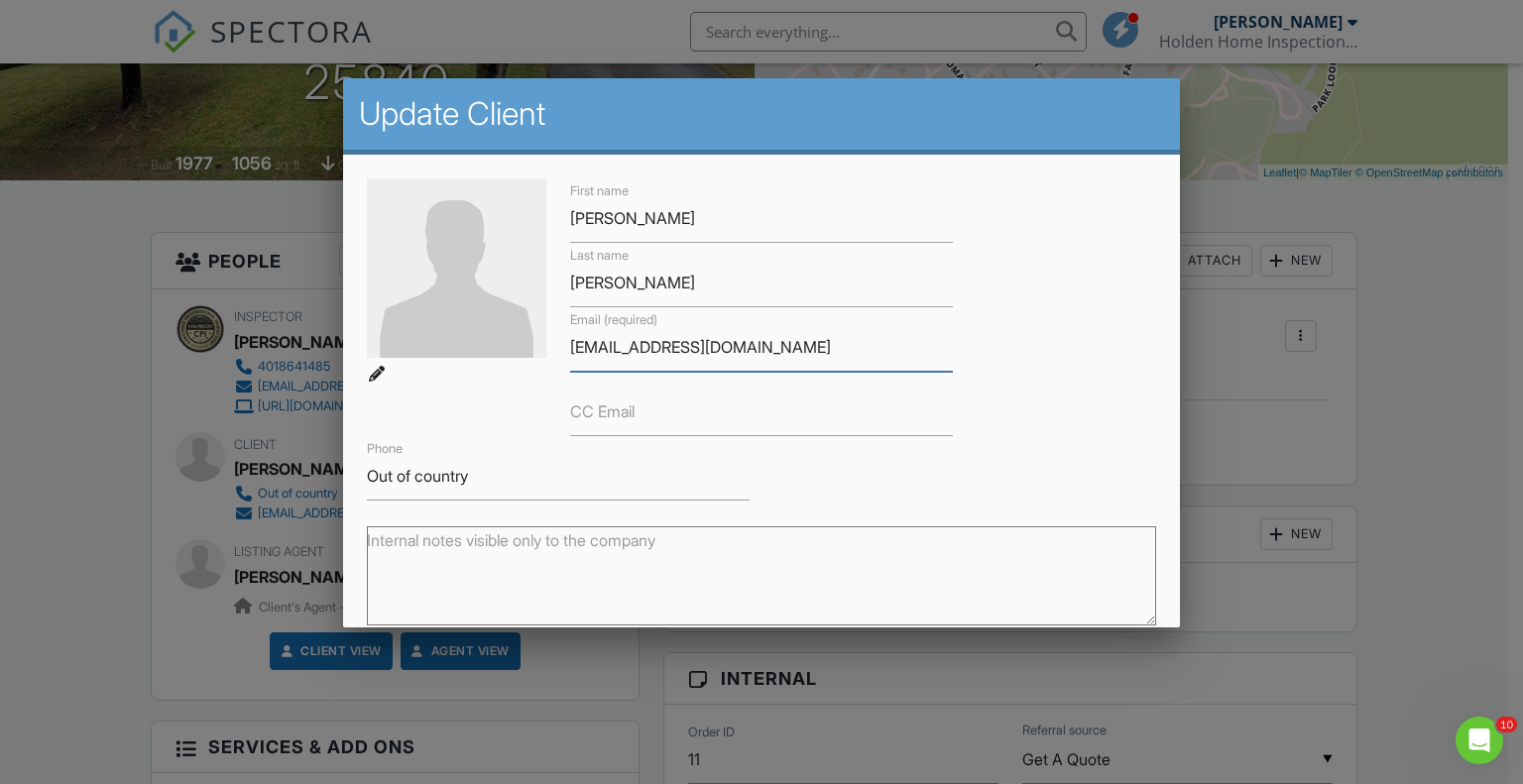 paste 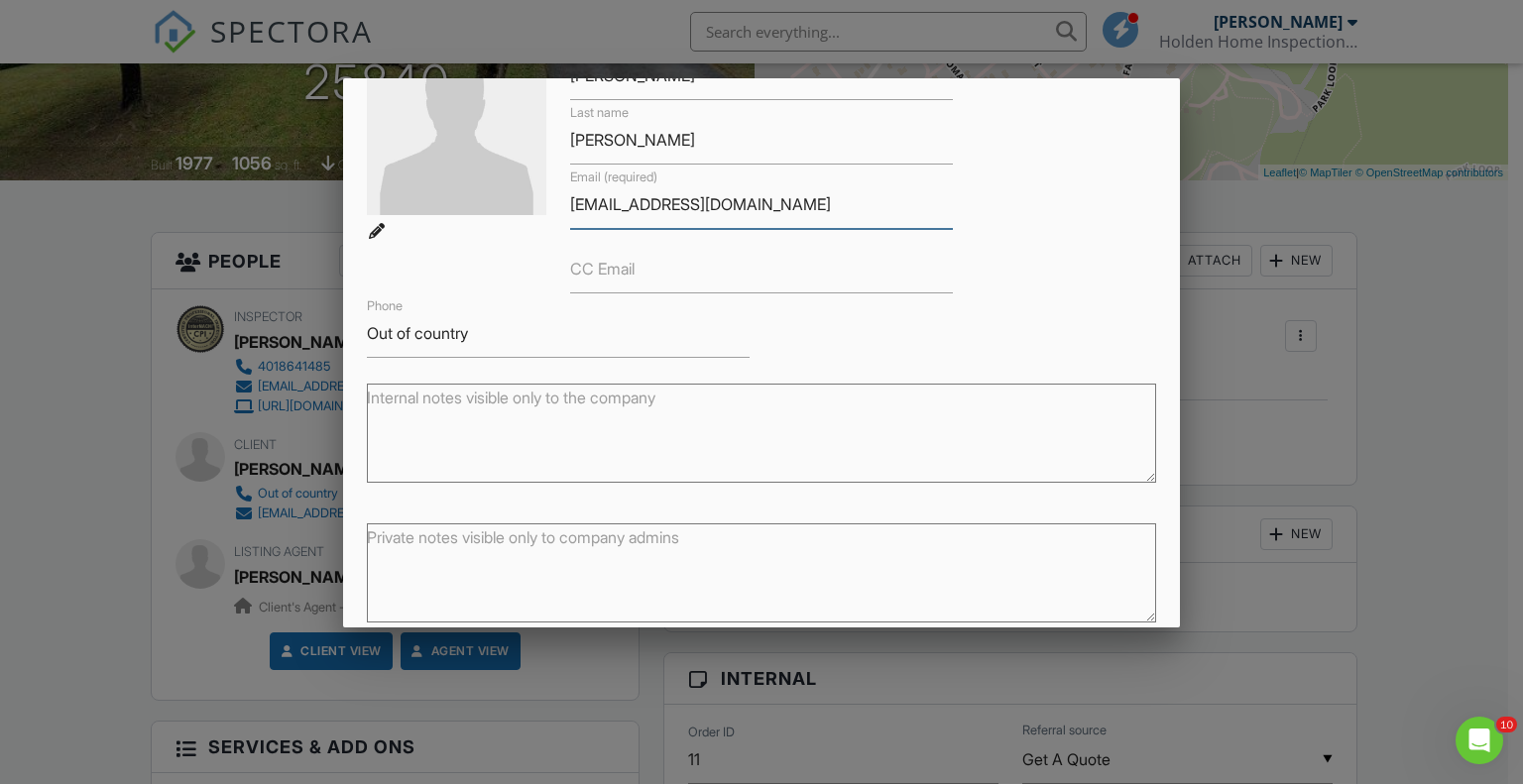 scroll, scrollTop: 227, scrollLeft: 0, axis: vertical 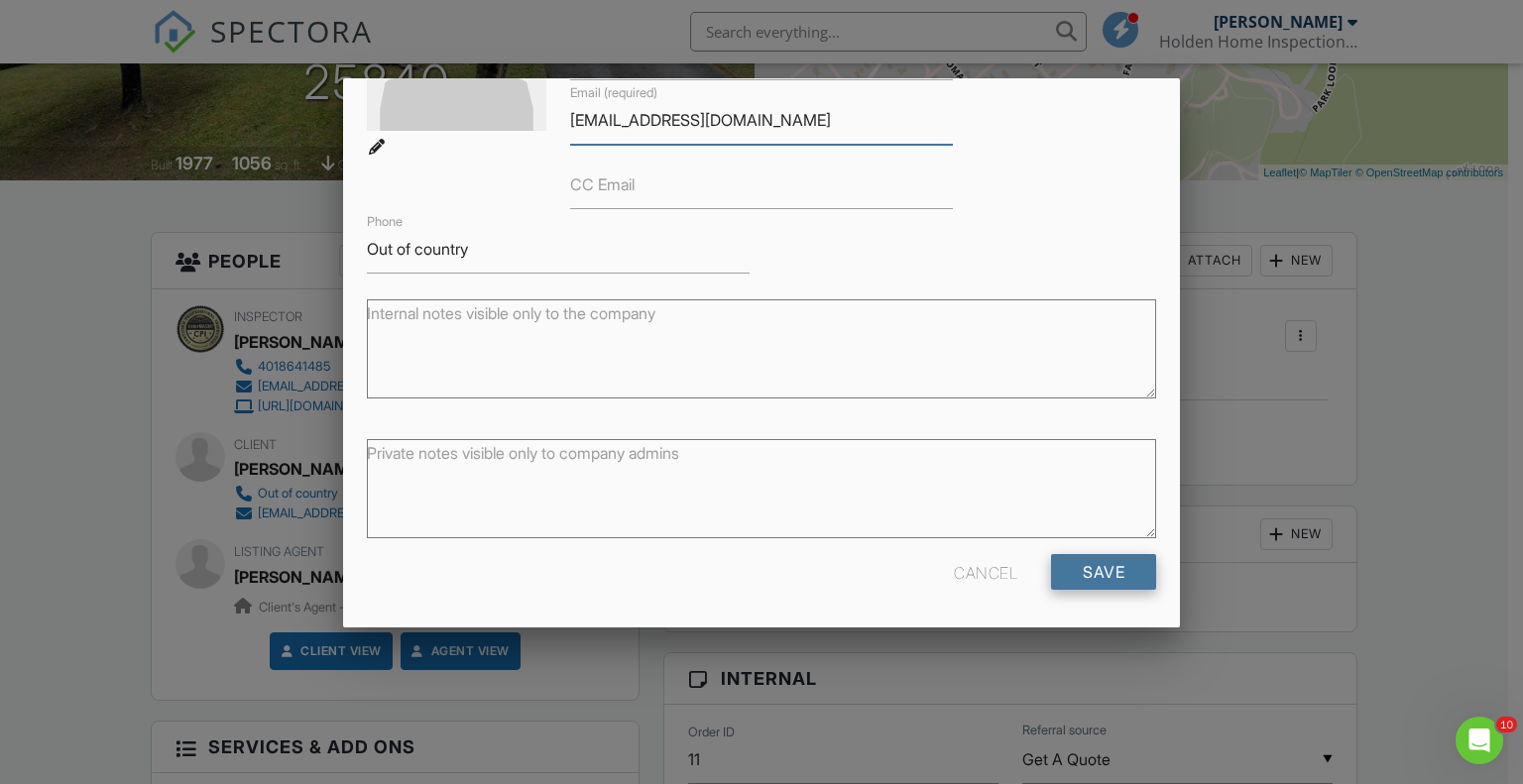 type on "dmrobin_99@yahoo.com" 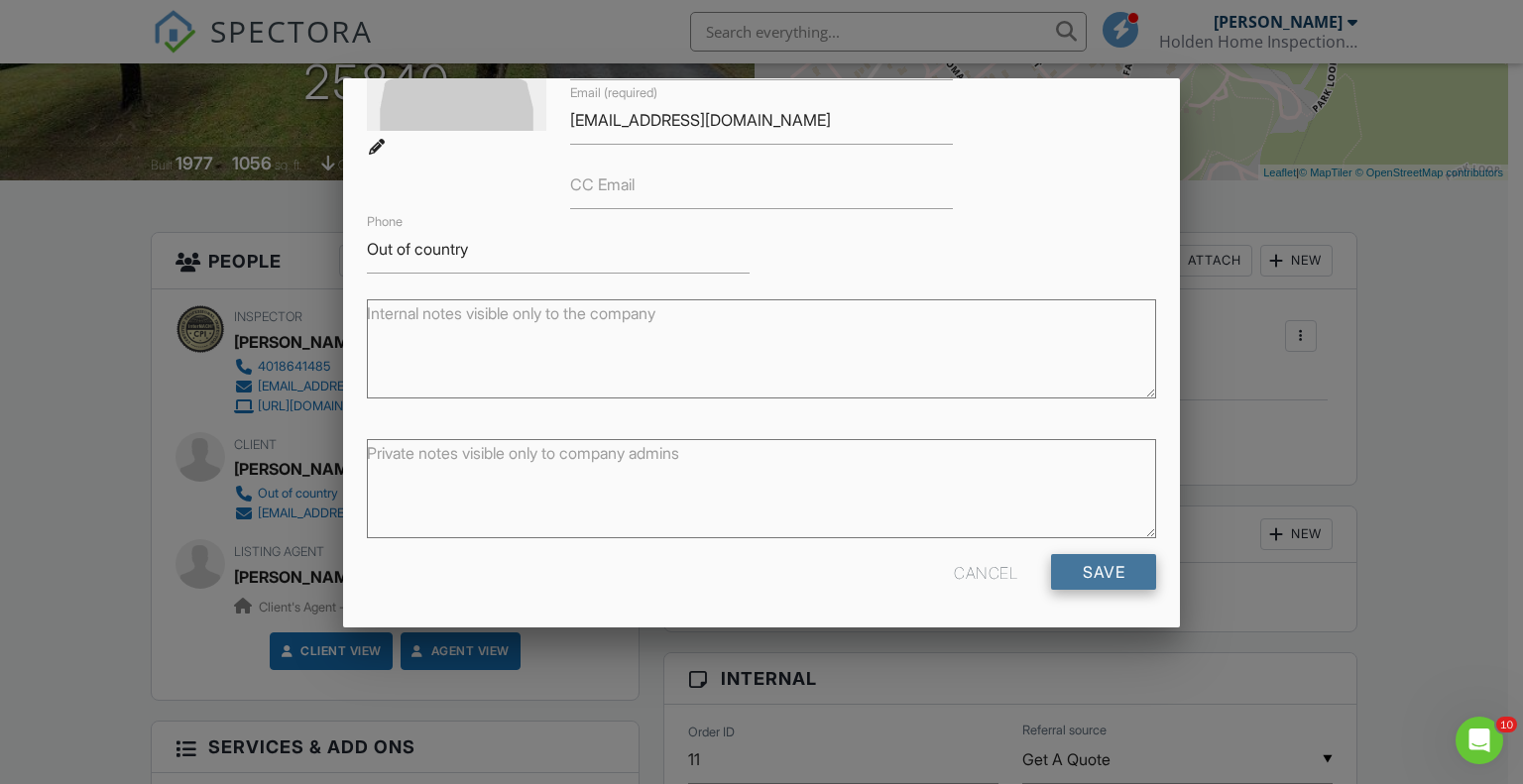 click on "Save" at bounding box center [1104, 572] 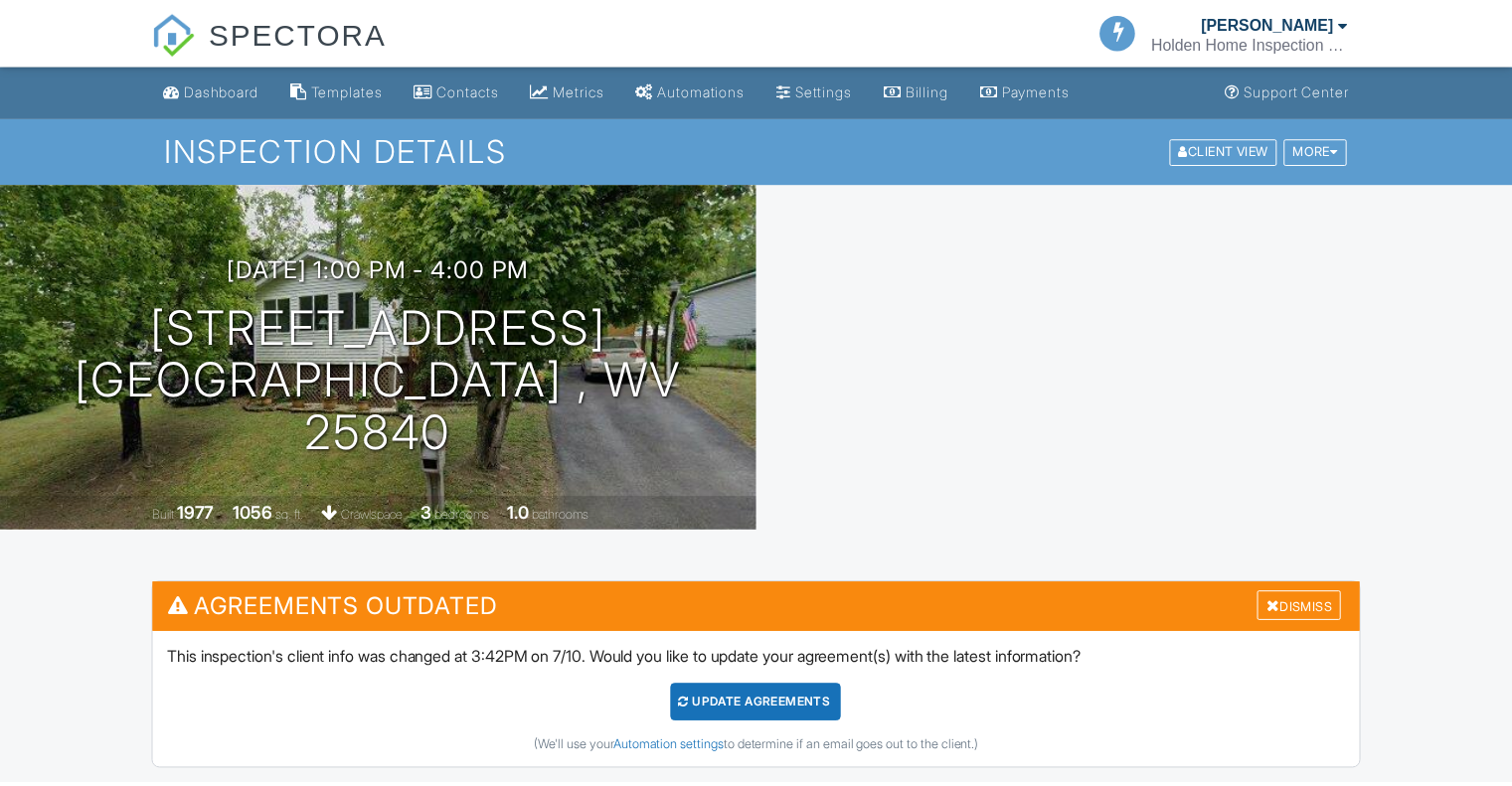 scroll, scrollTop: 0, scrollLeft: 0, axis: both 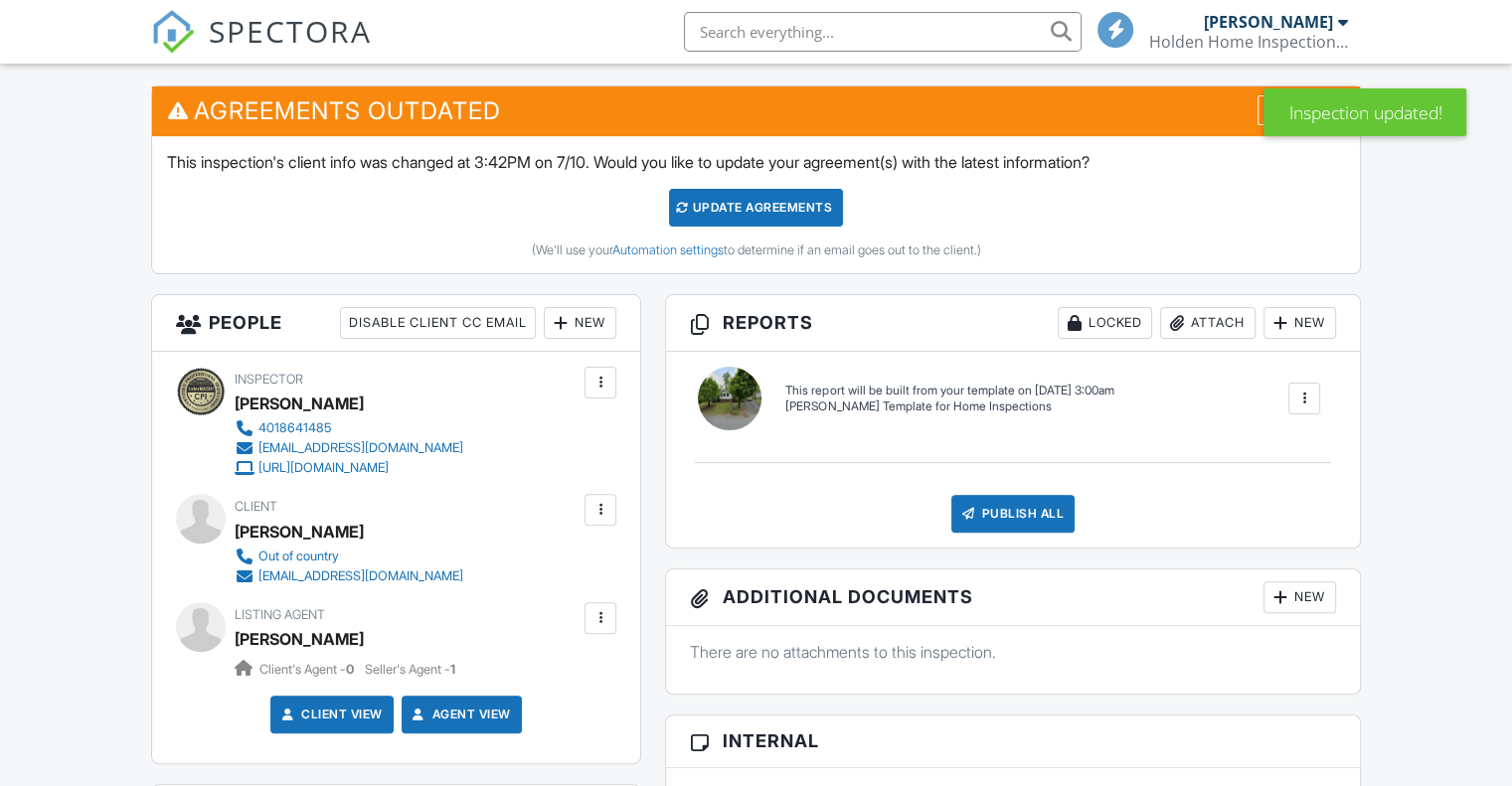 click at bounding box center (600, 510) 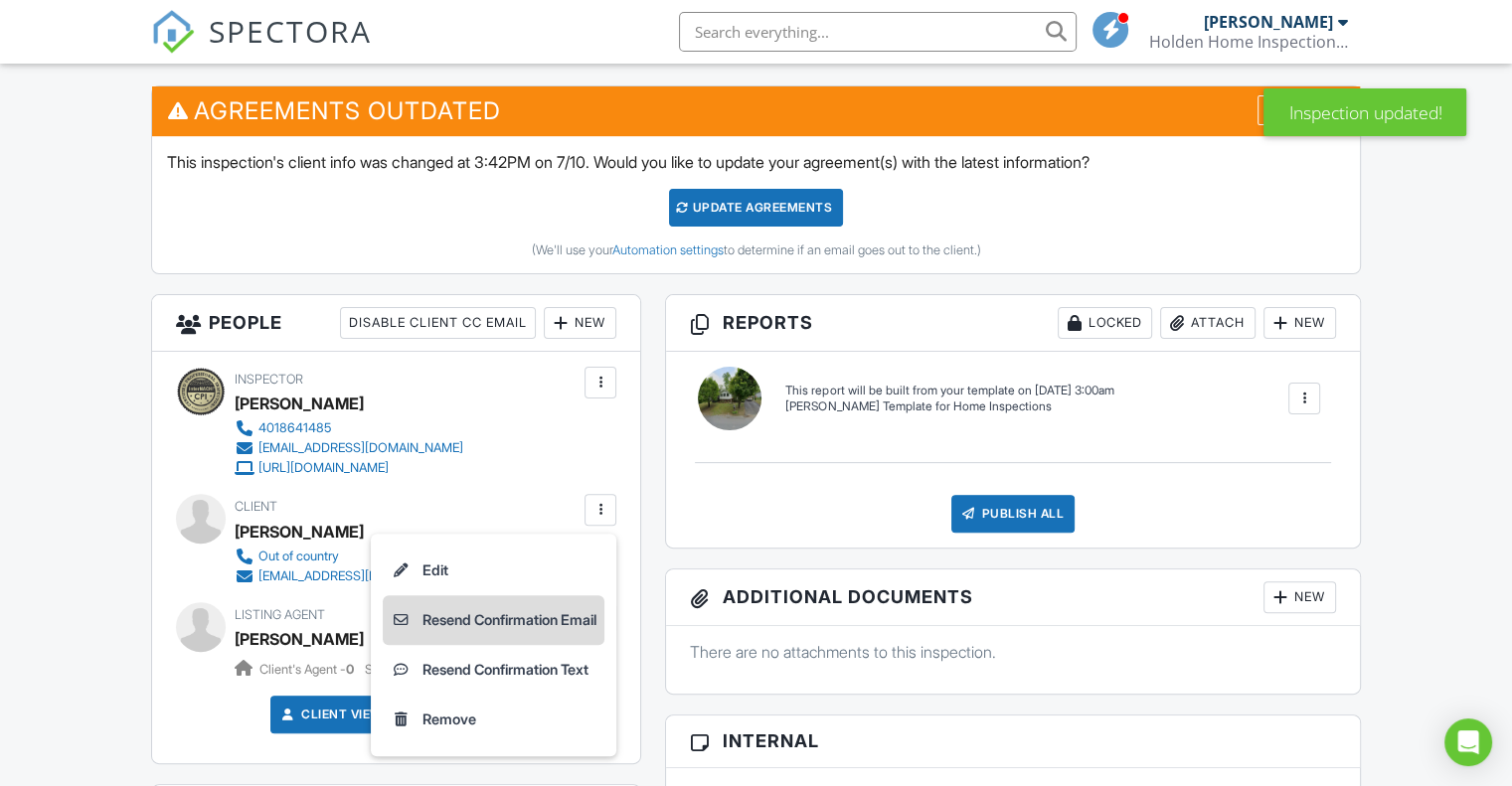 click on "Resend Confirmation Email" at bounding box center [493, 620] 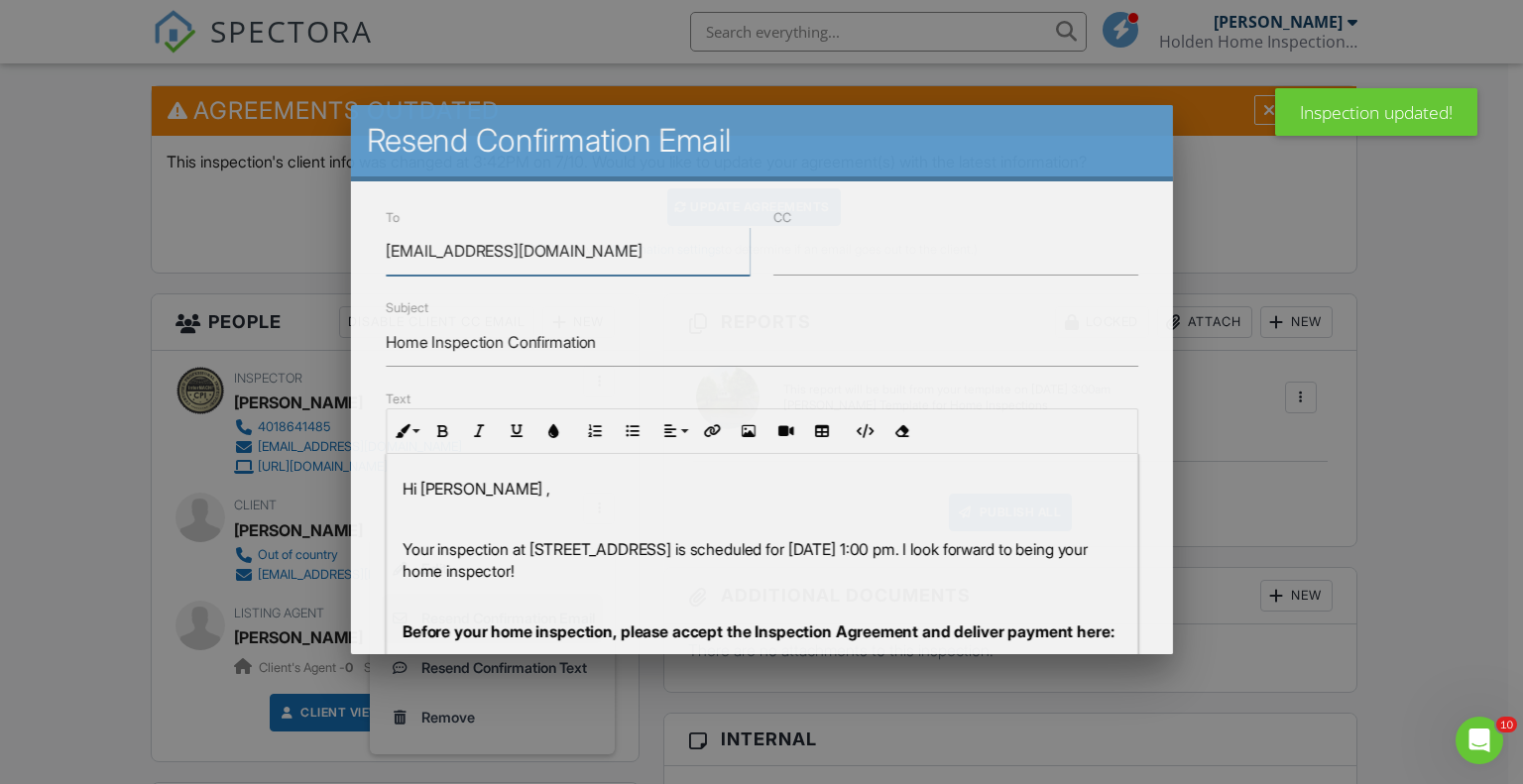 scroll, scrollTop: 0, scrollLeft: 0, axis: both 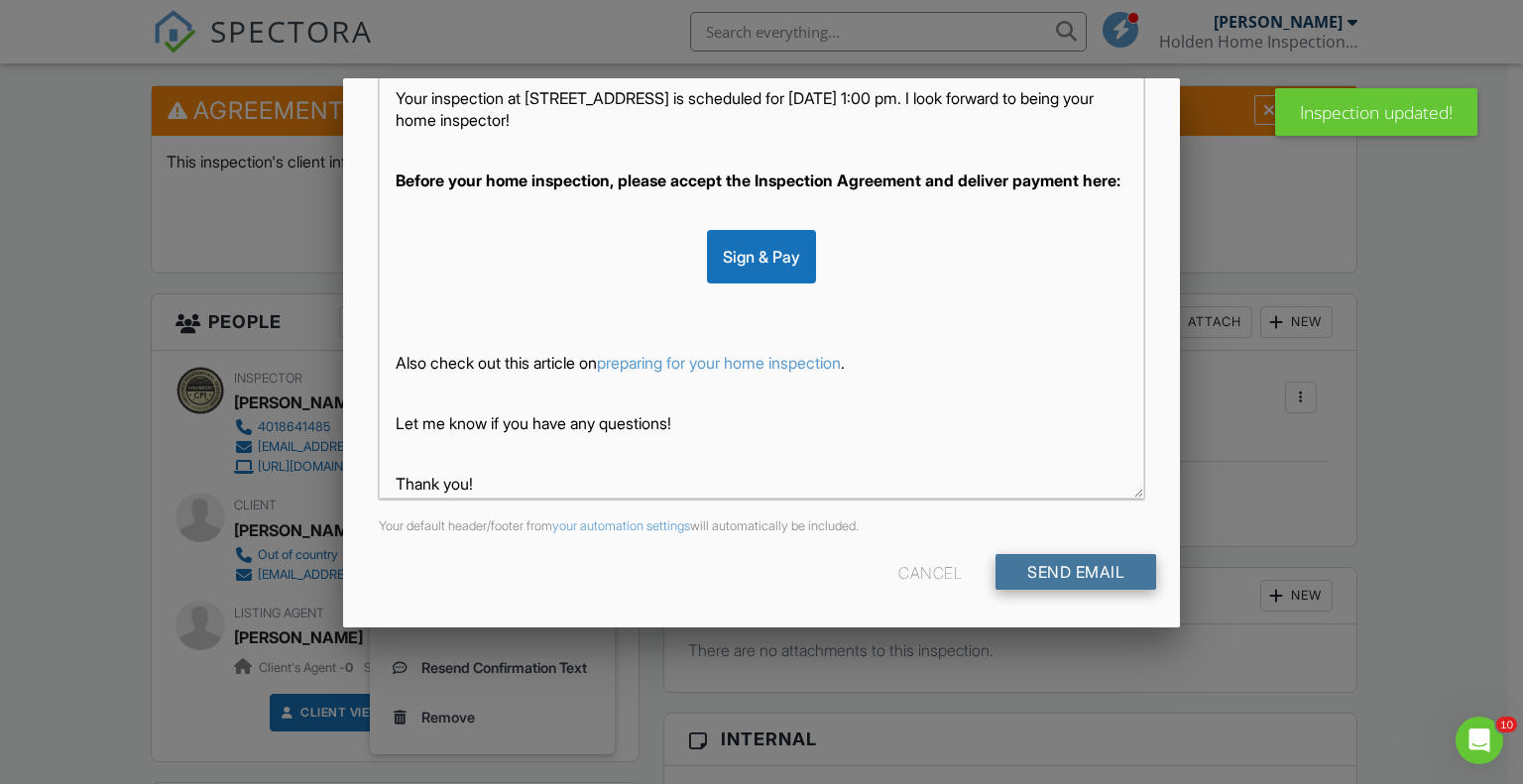 click on "Send Email" at bounding box center (1076, 572) 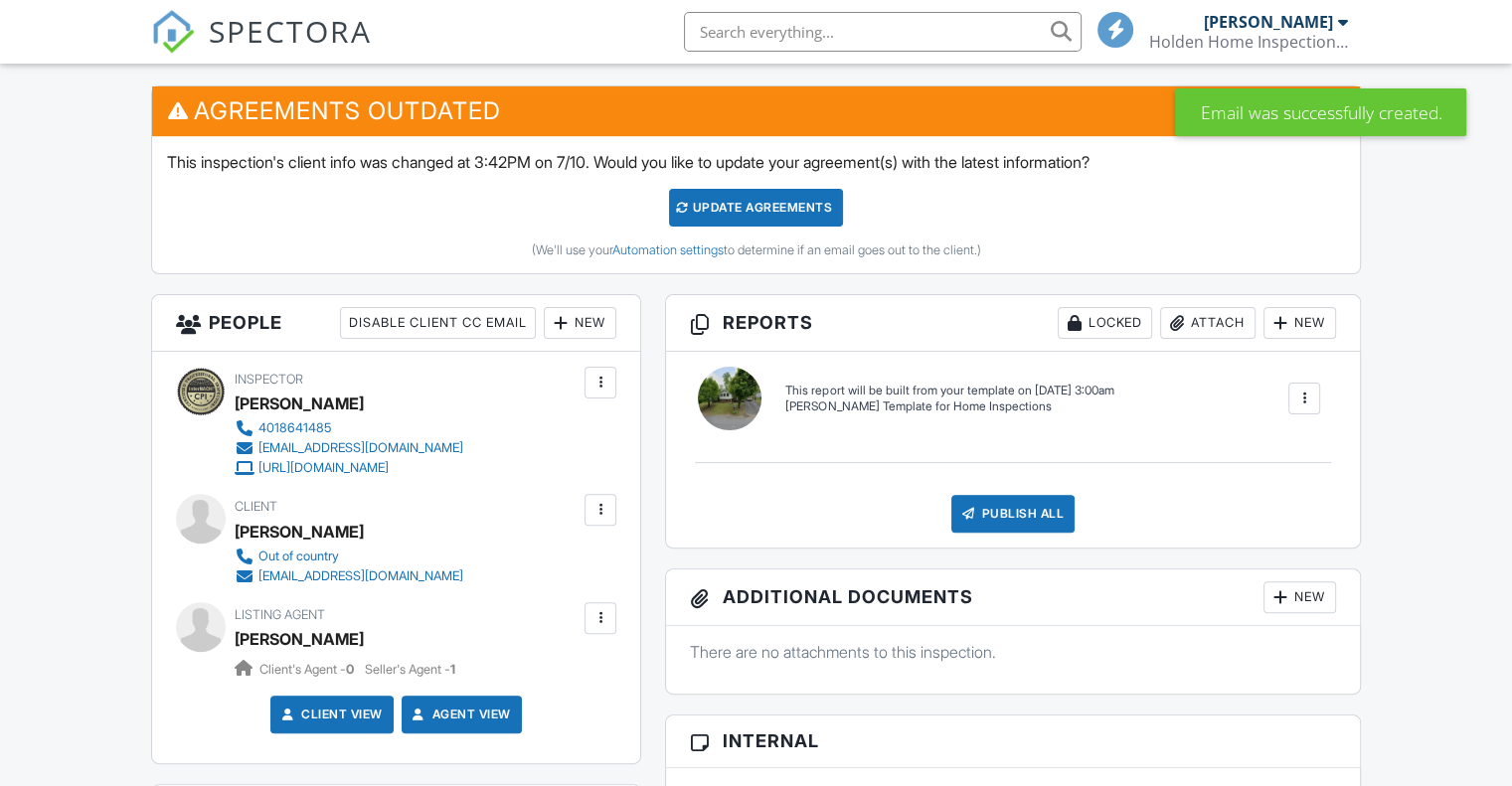 click on "Update Agreements" at bounding box center [756, 208] 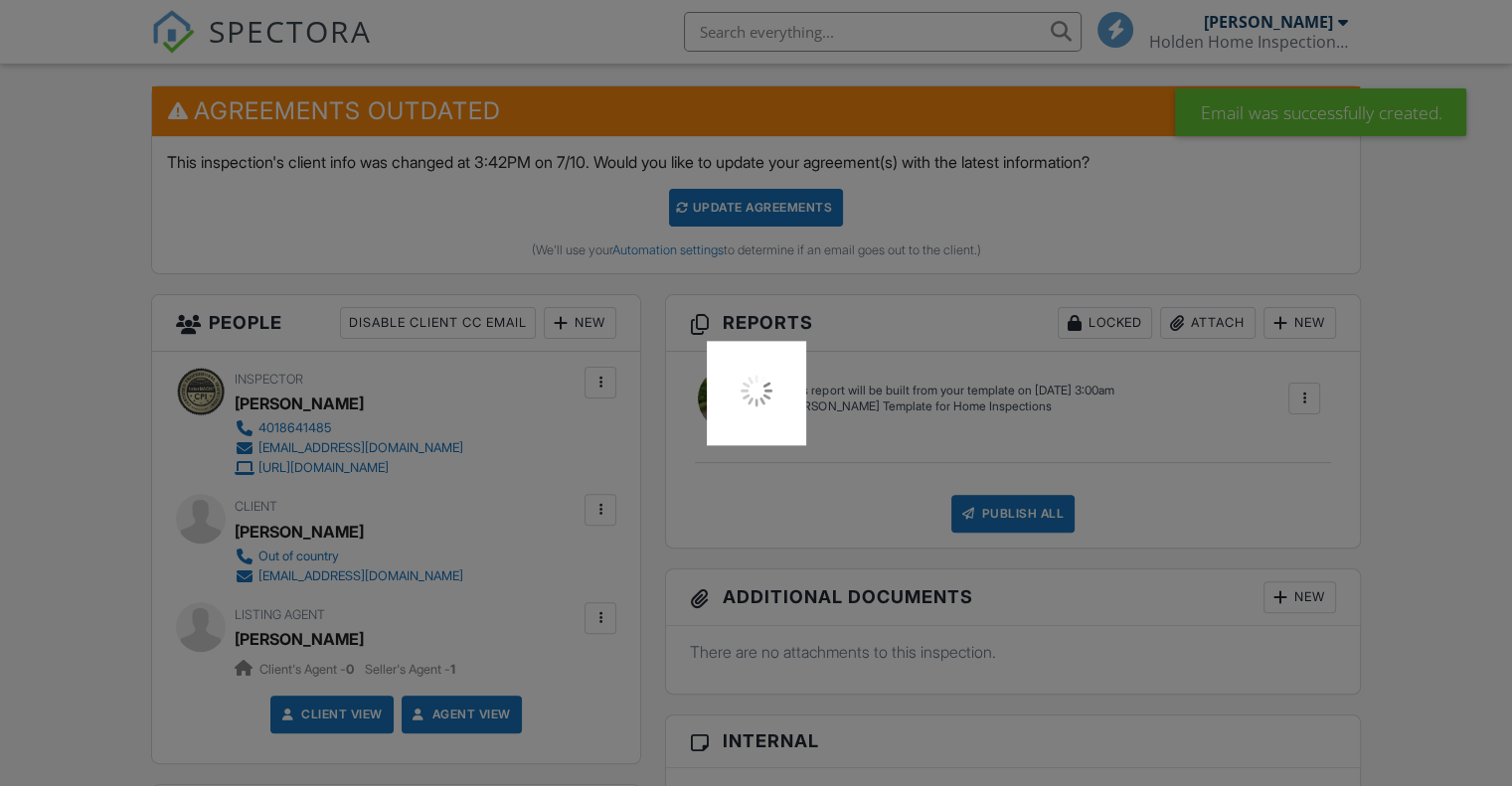 scroll, scrollTop: 0, scrollLeft: 0, axis: both 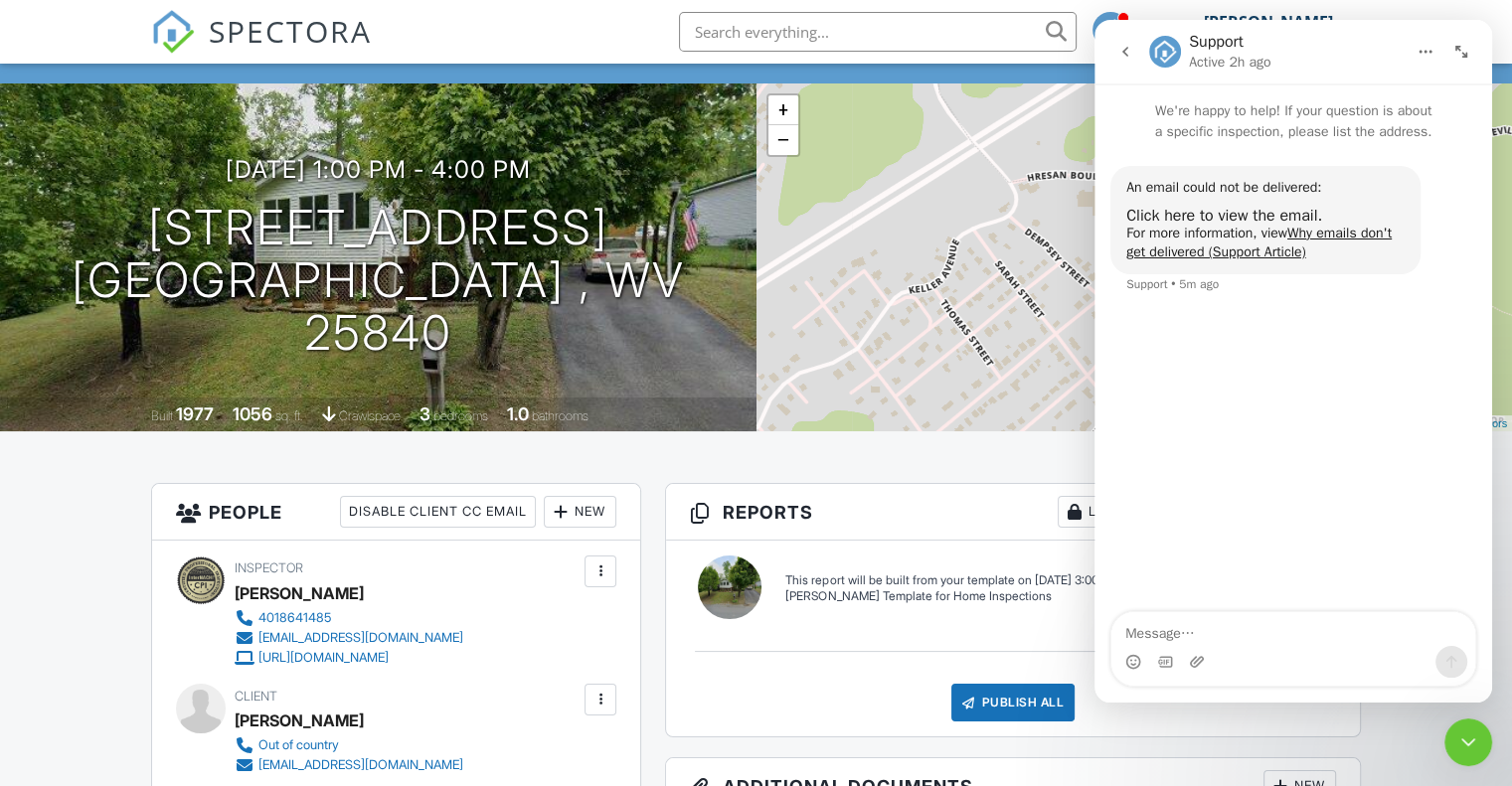 click 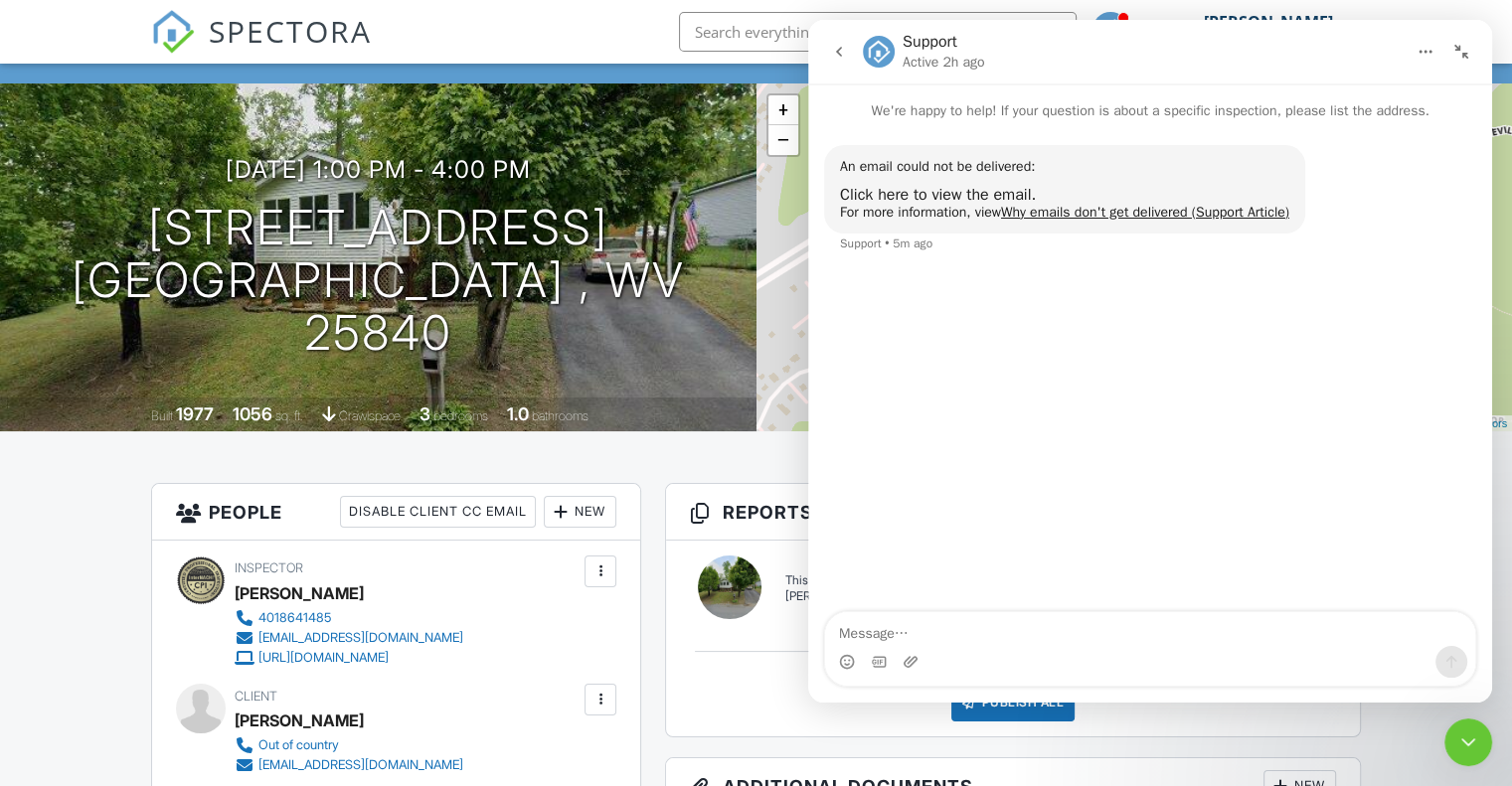click 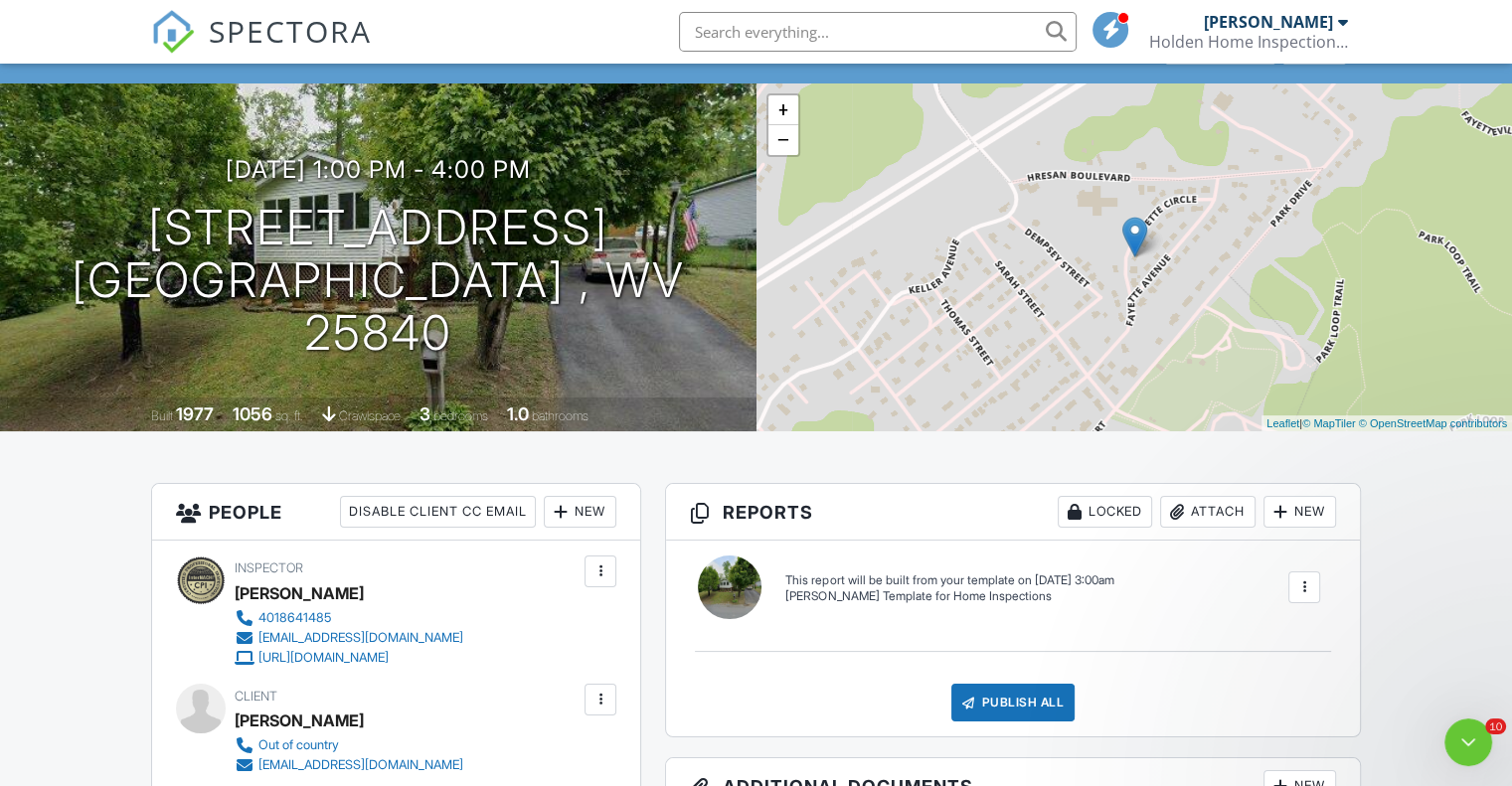 scroll, scrollTop: 0, scrollLeft: 0, axis: both 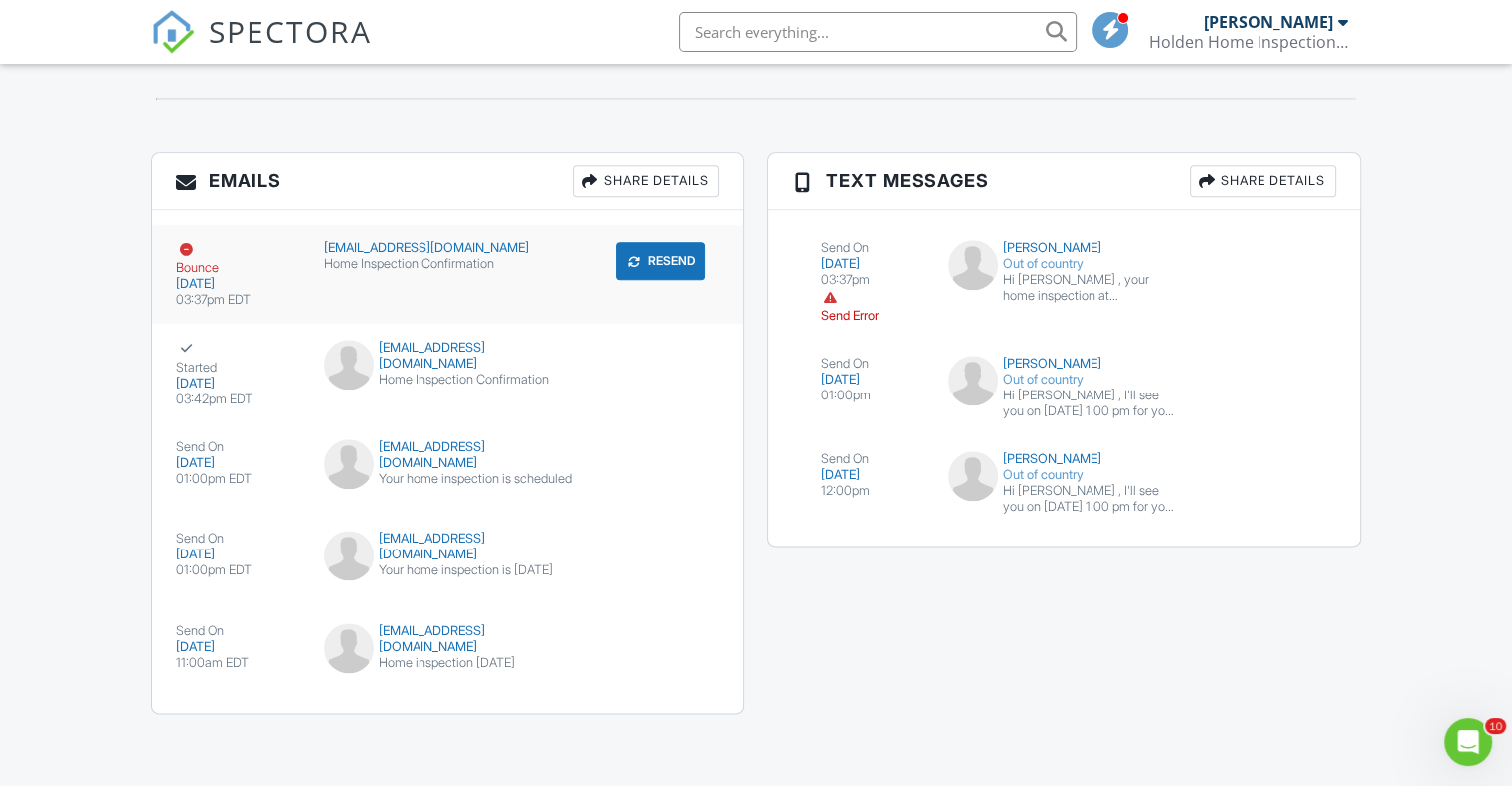 click at bounding box center [186, 250] 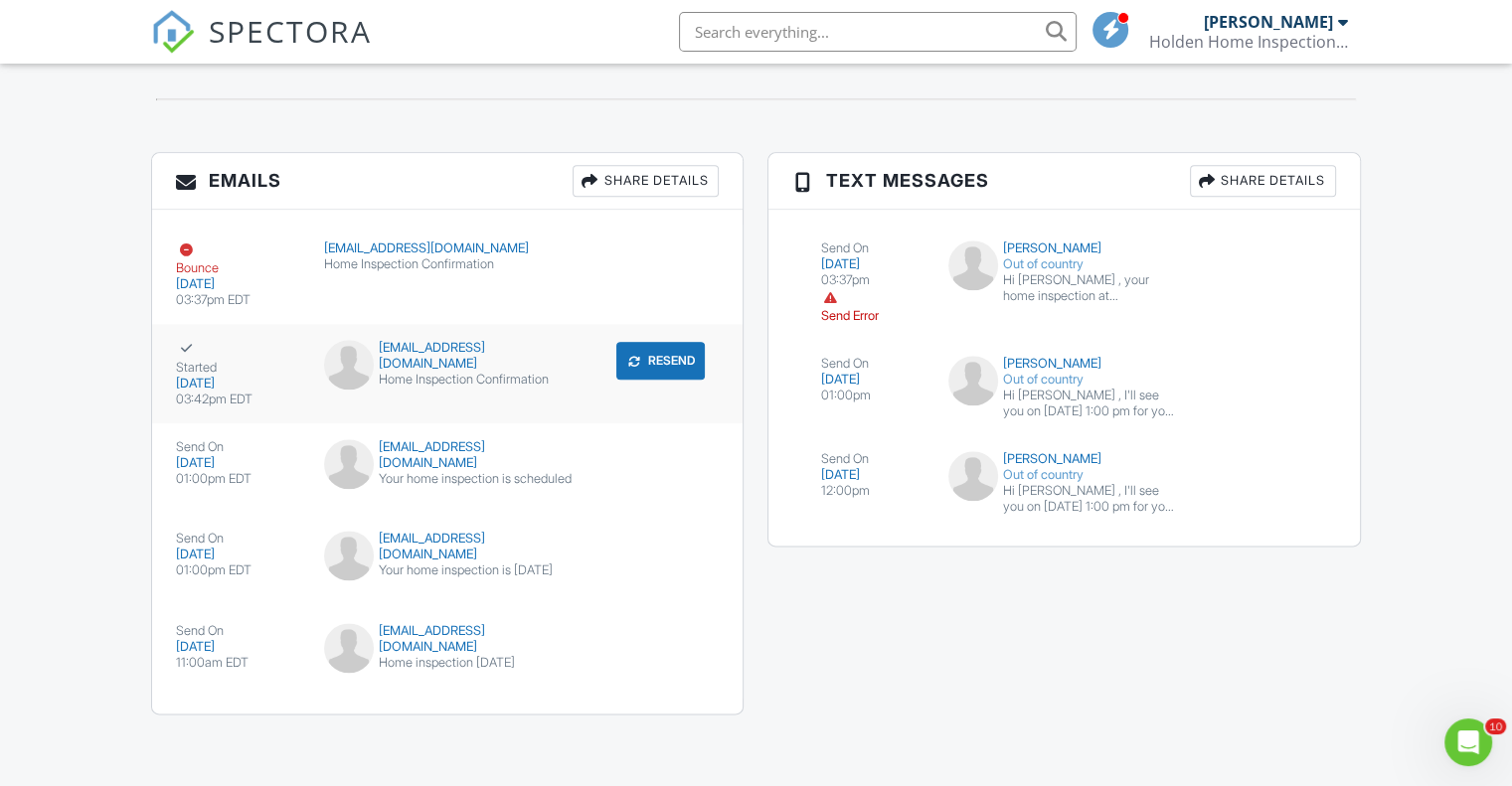 click on "Resend" at bounding box center (660, 361) 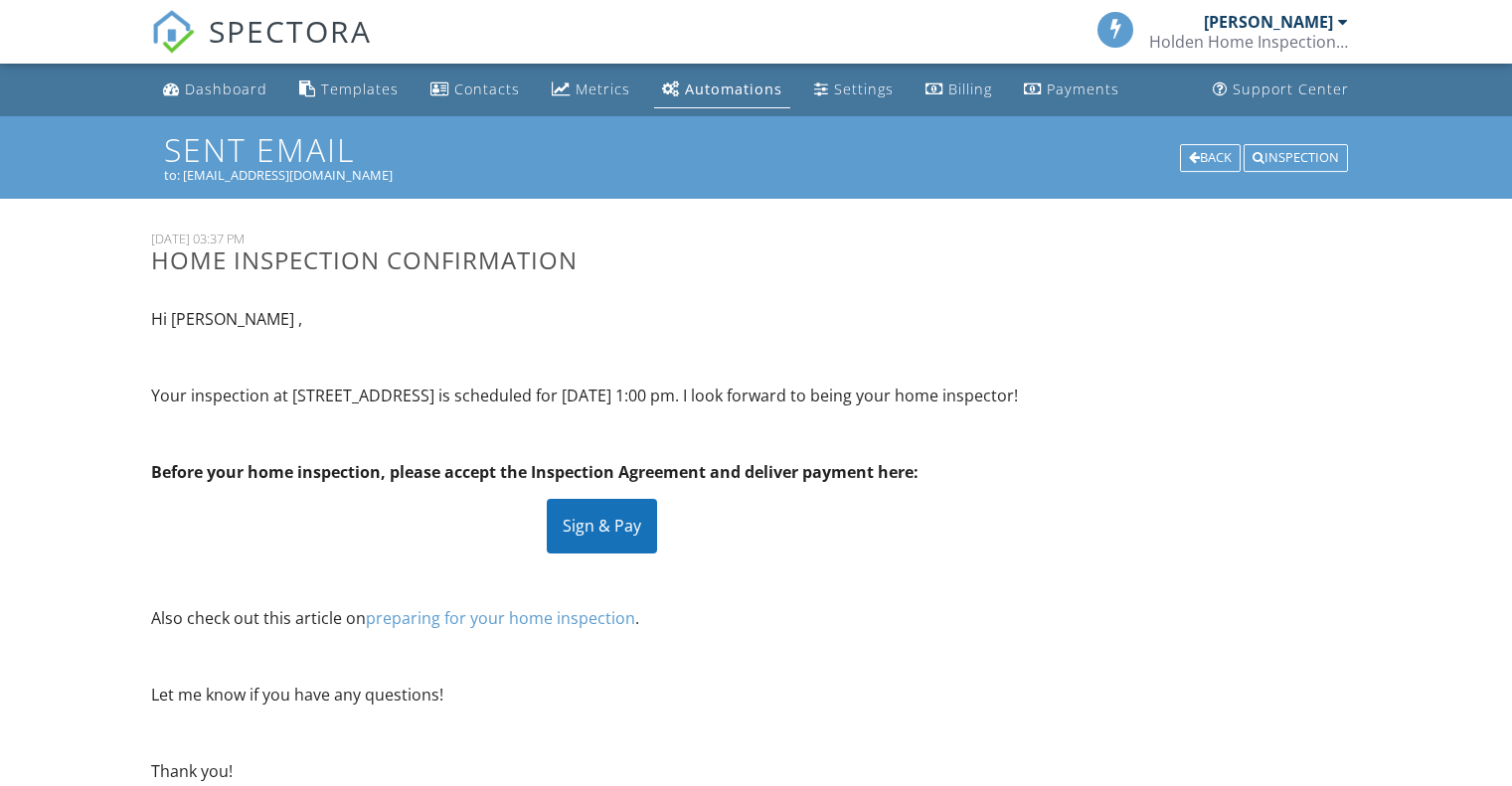 scroll, scrollTop: 0, scrollLeft: 0, axis: both 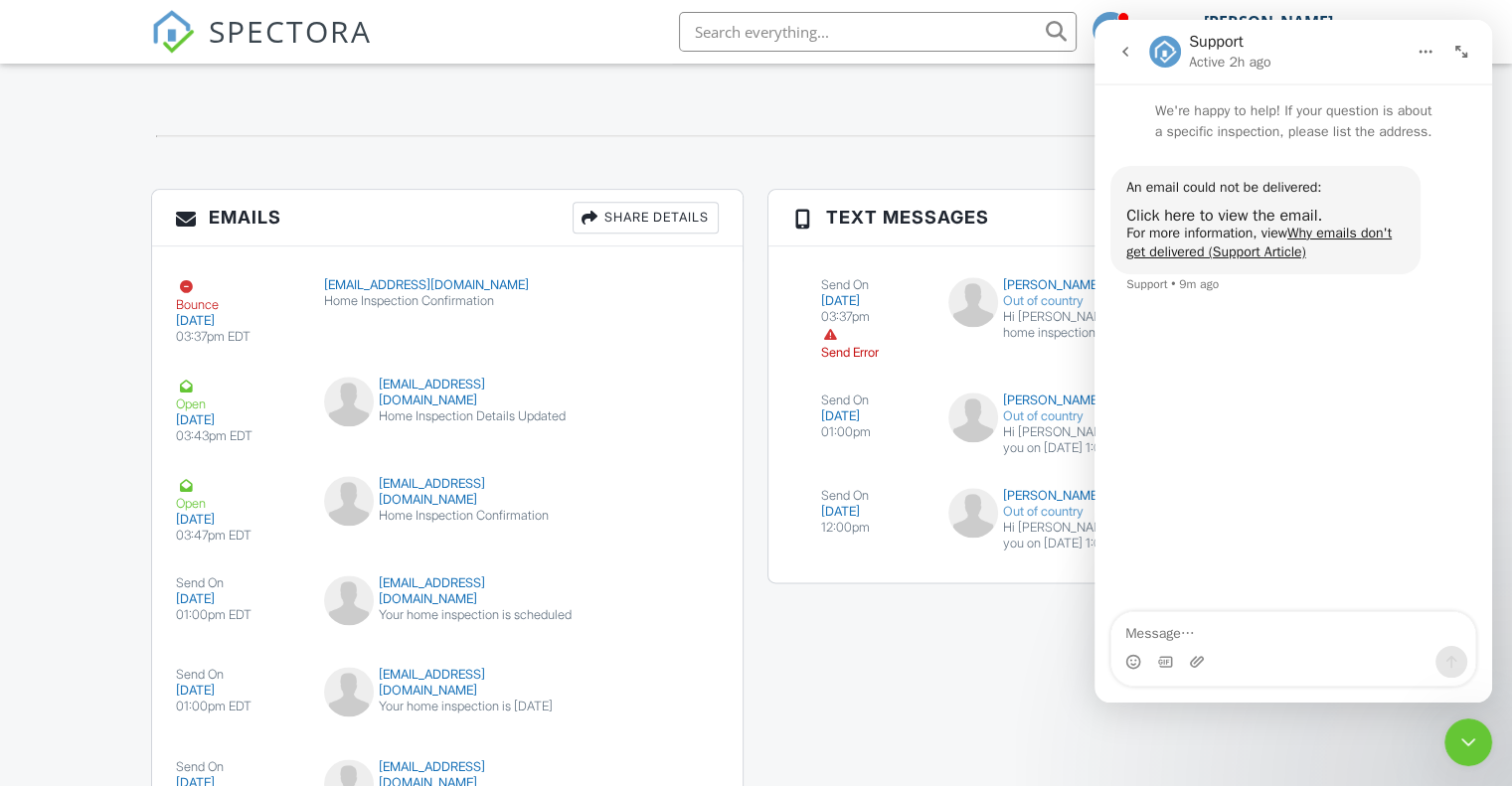 click 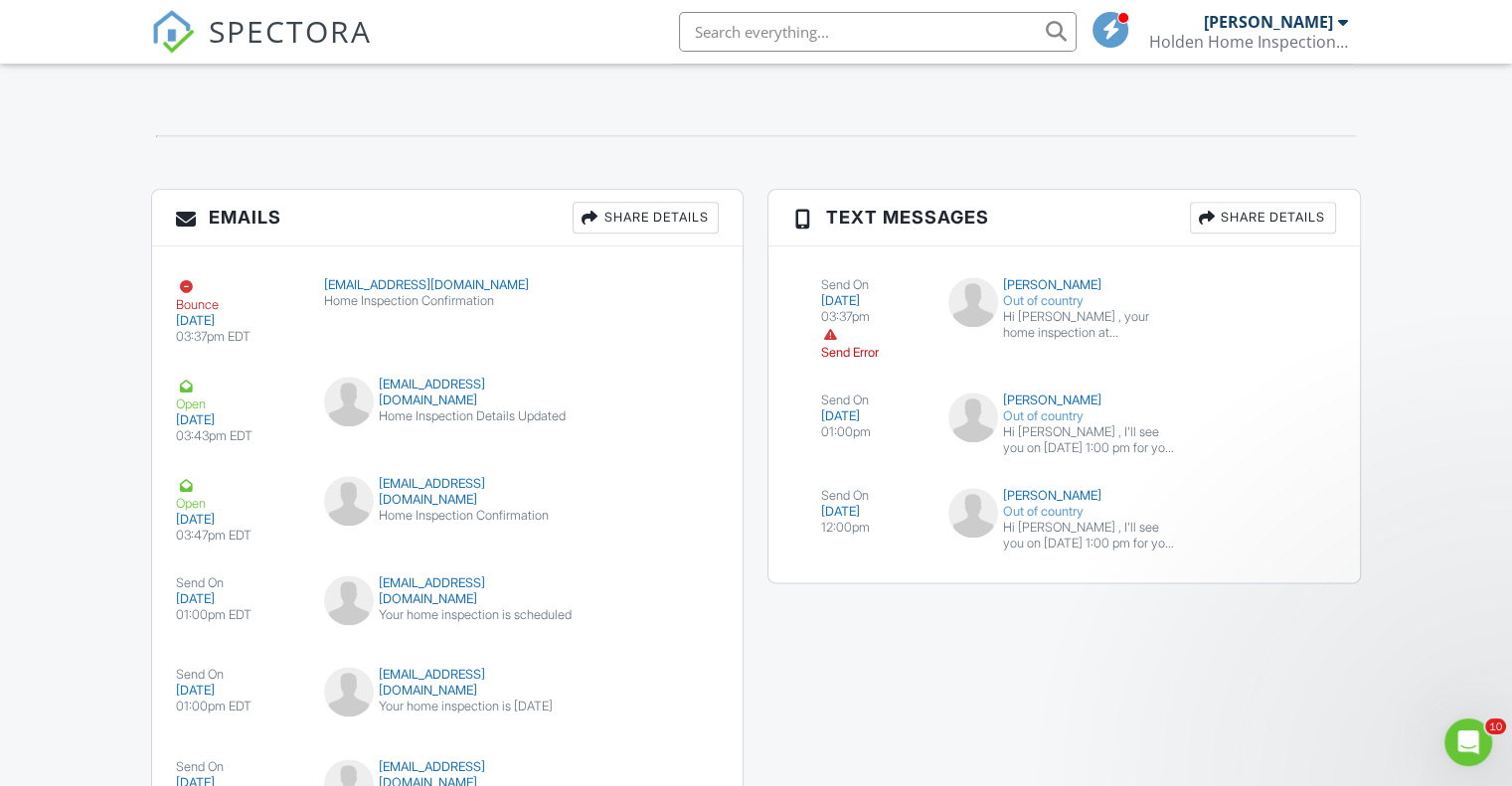 scroll, scrollTop: 0, scrollLeft: 0, axis: both 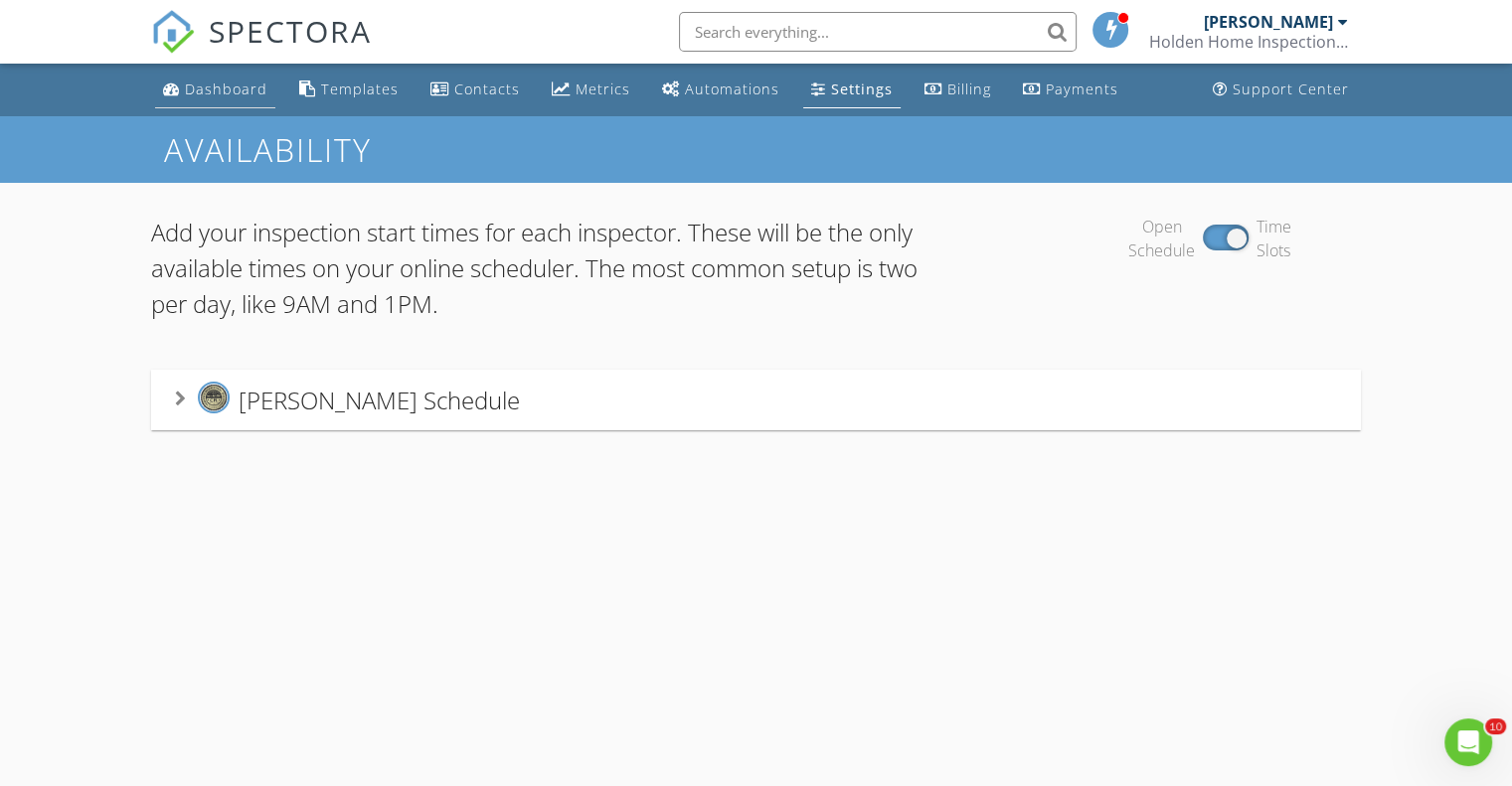 click on "Dashboard" at bounding box center [215, 89] 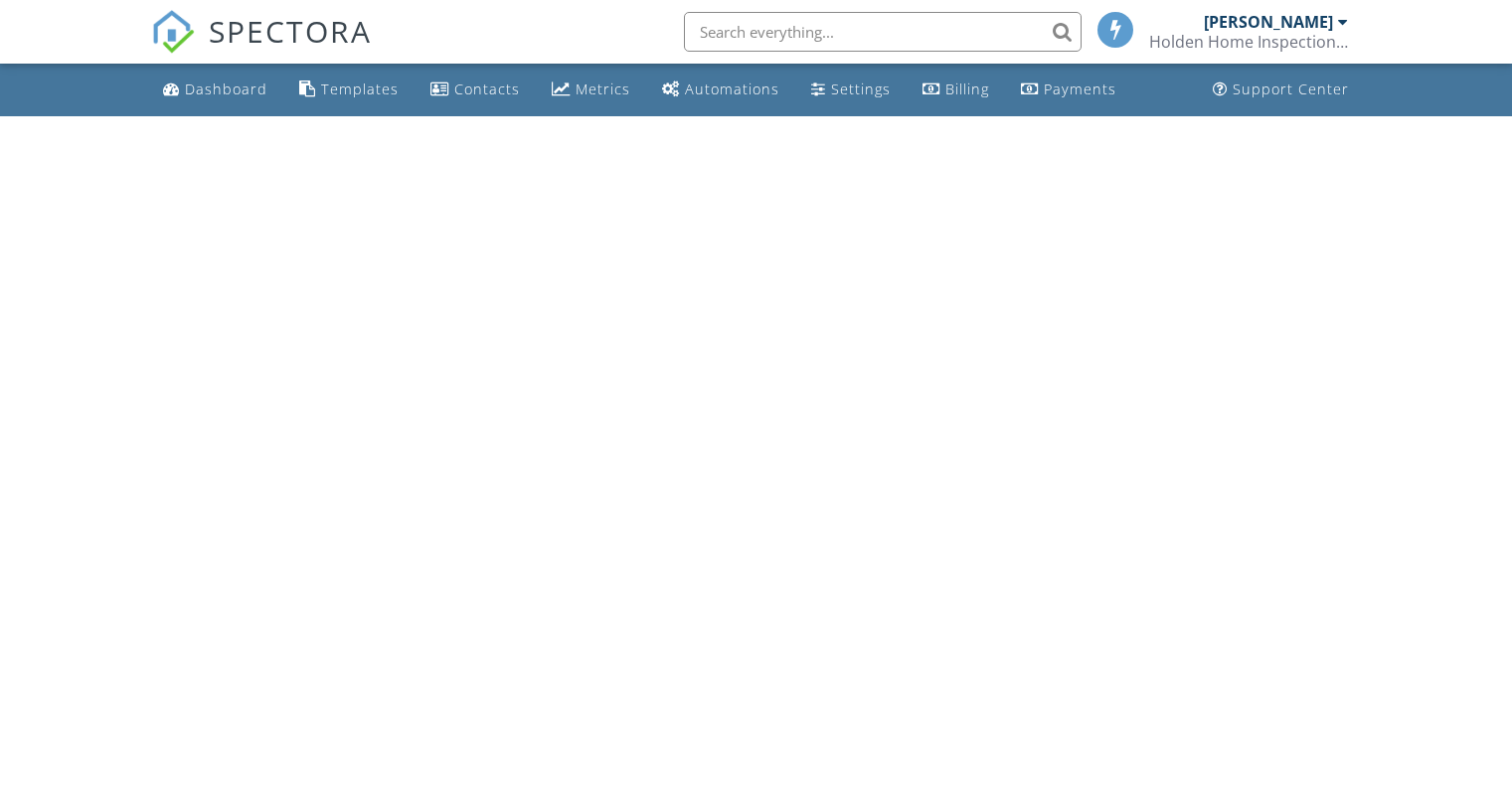 scroll, scrollTop: 0, scrollLeft: 0, axis: both 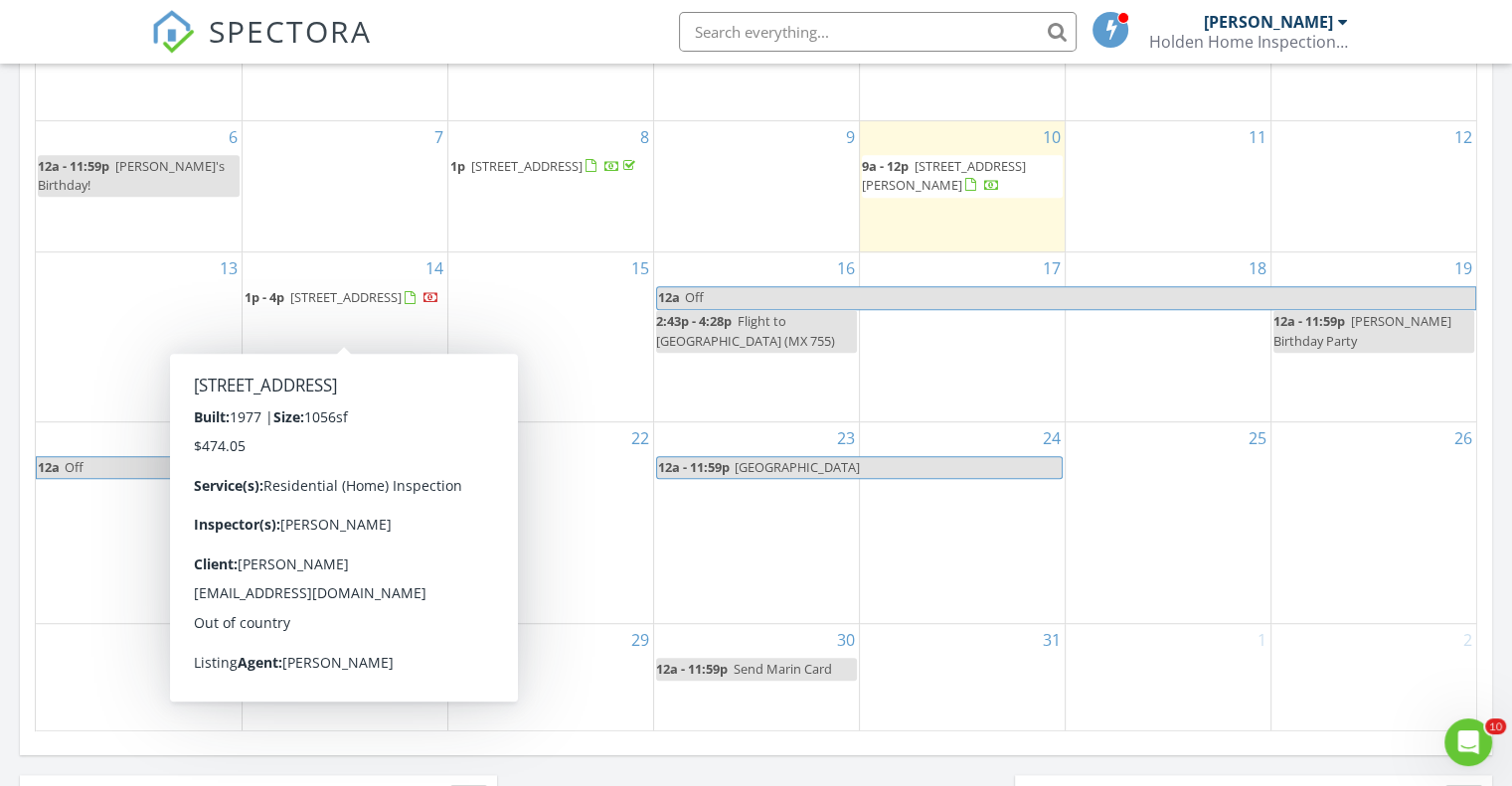 click on "415 Fayette Circle, Fayetteville  25840" at bounding box center (346, 297) 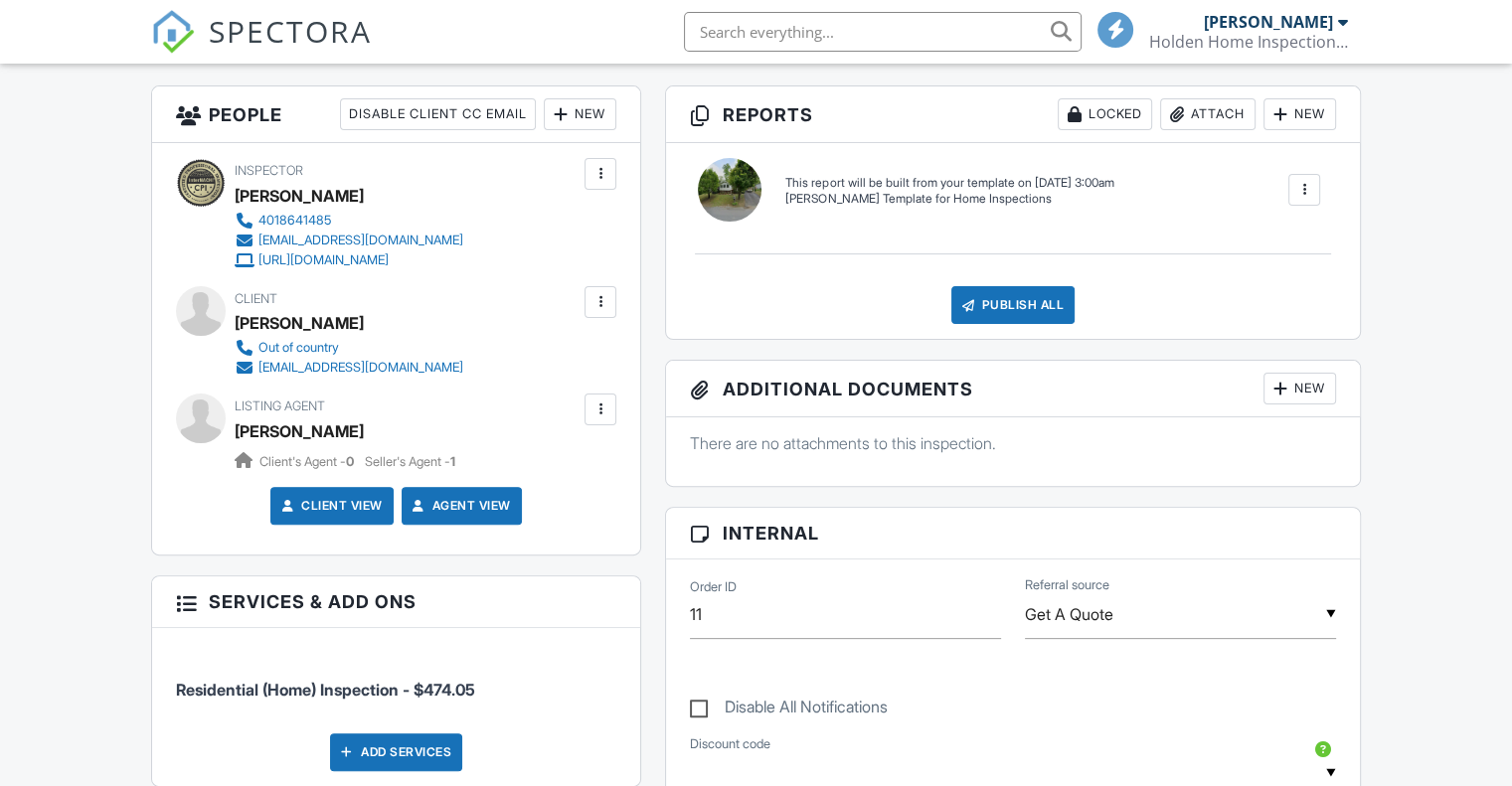 scroll, scrollTop: 497, scrollLeft: 0, axis: vertical 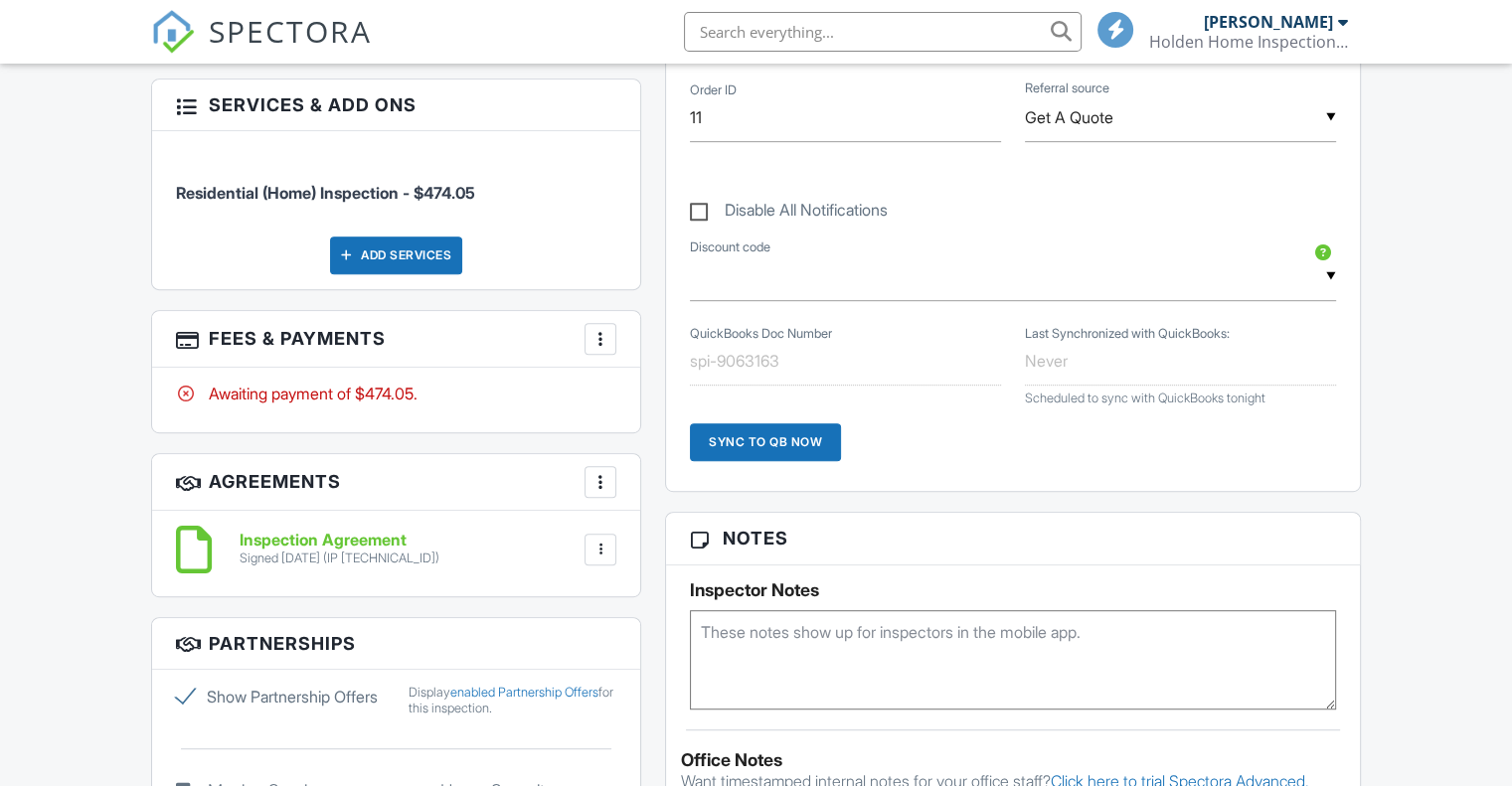 click at bounding box center [600, 339] 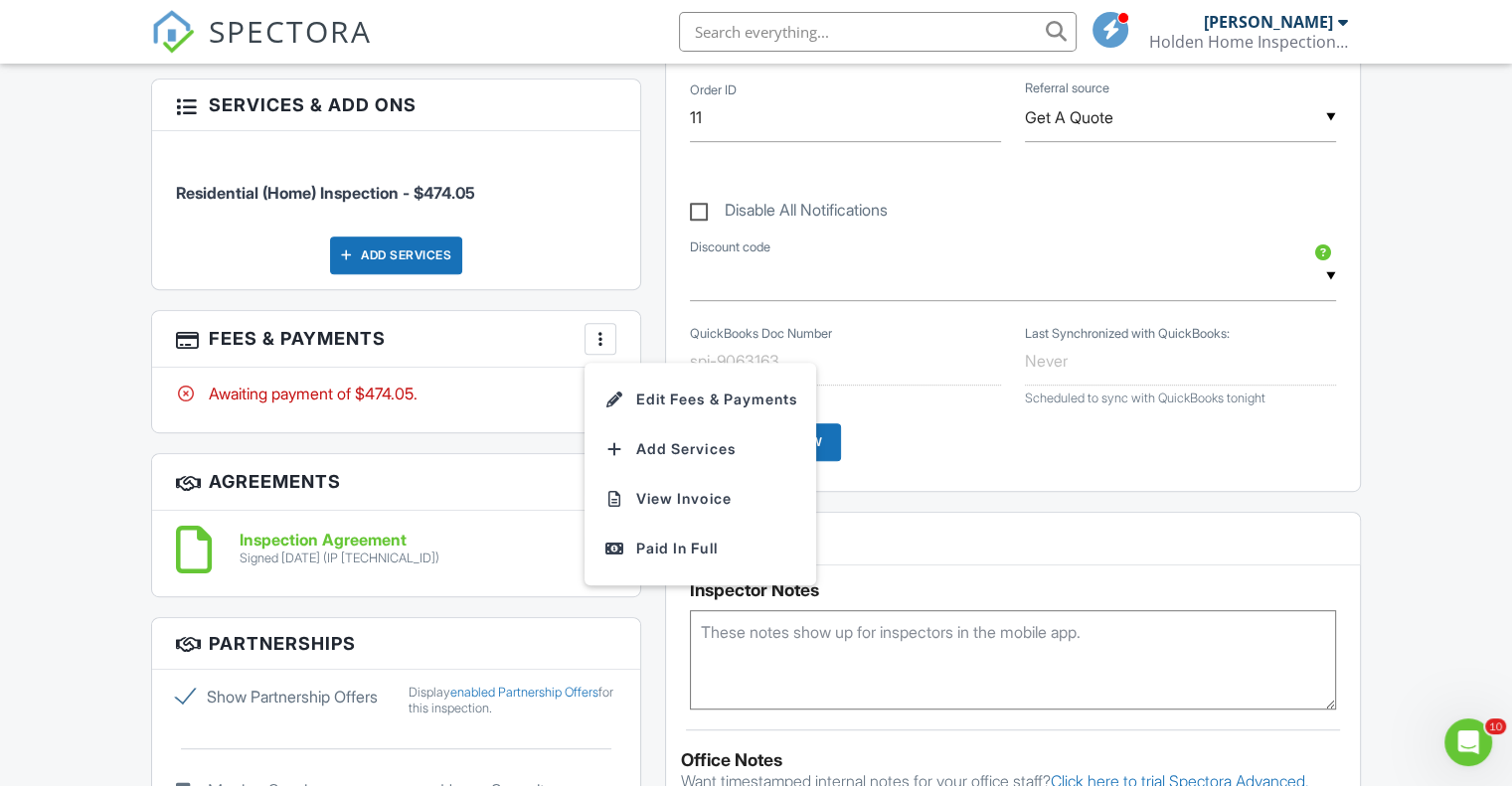 scroll, scrollTop: 0, scrollLeft: 0, axis: both 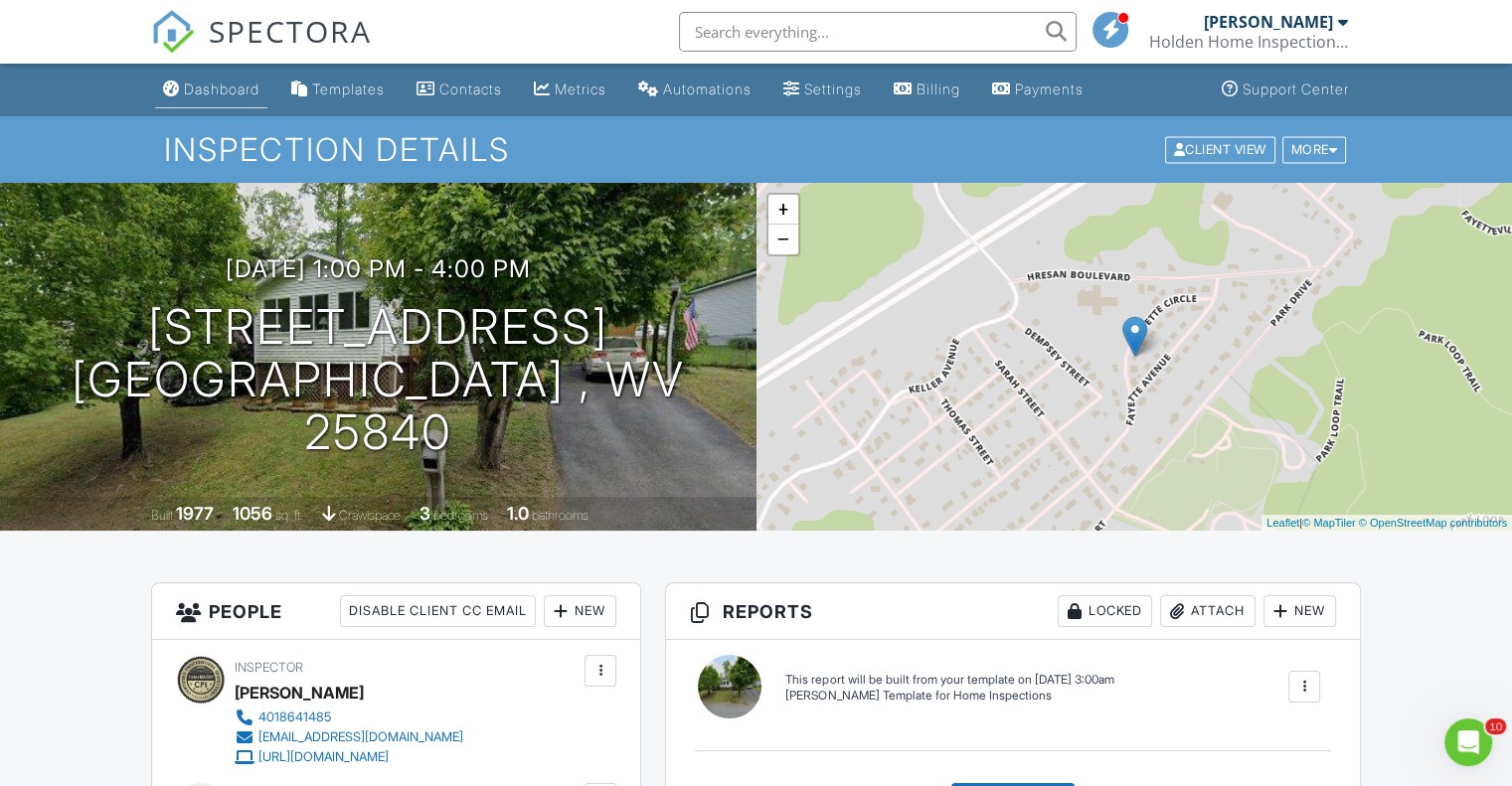 click on "Dashboard" at bounding box center (222, 88) 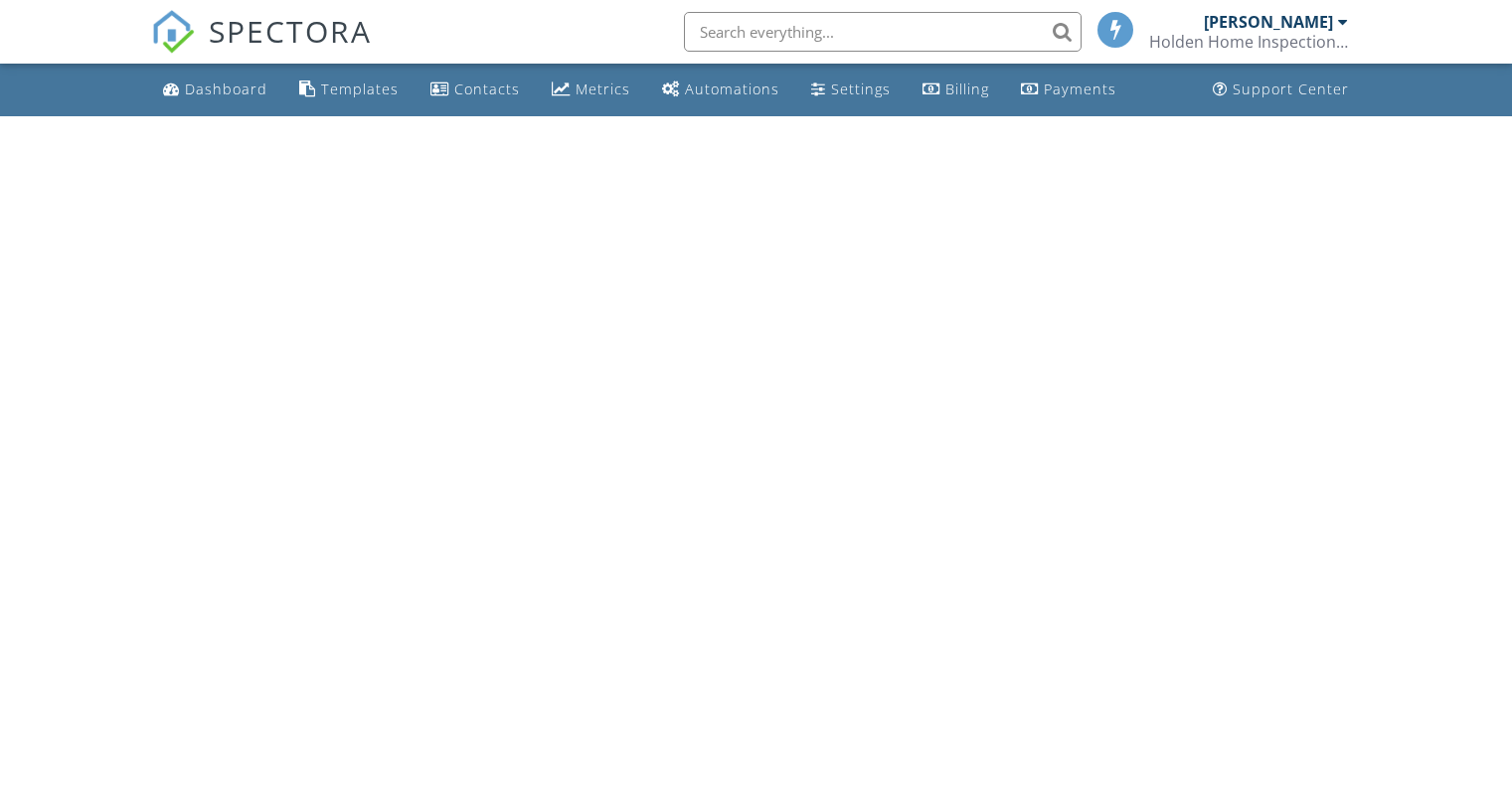 scroll, scrollTop: 0, scrollLeft: 0, axis: both 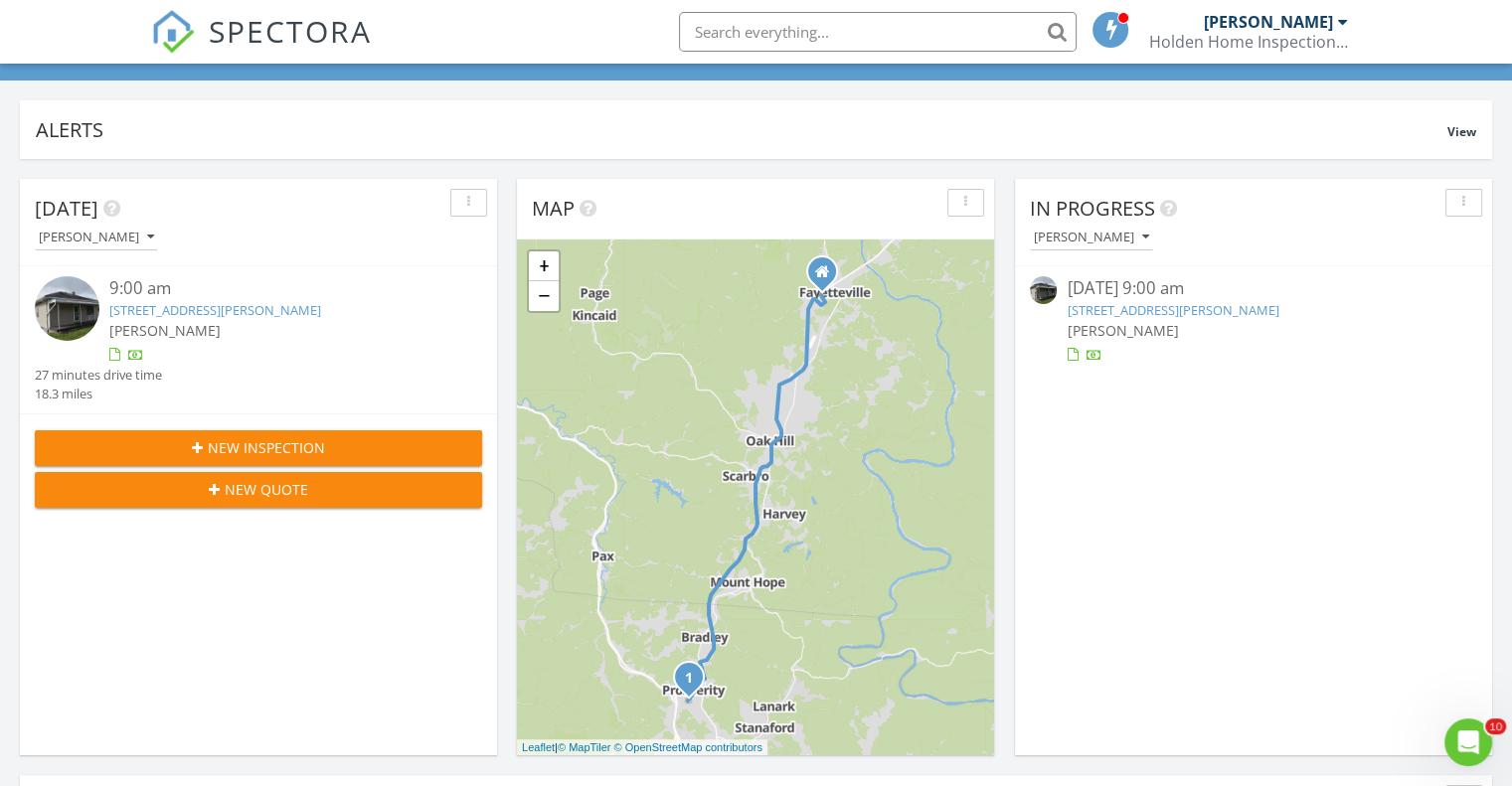 click on "183 Dearing Dr, Mount Hope, WV 25880" at bounding box center [215, 310] 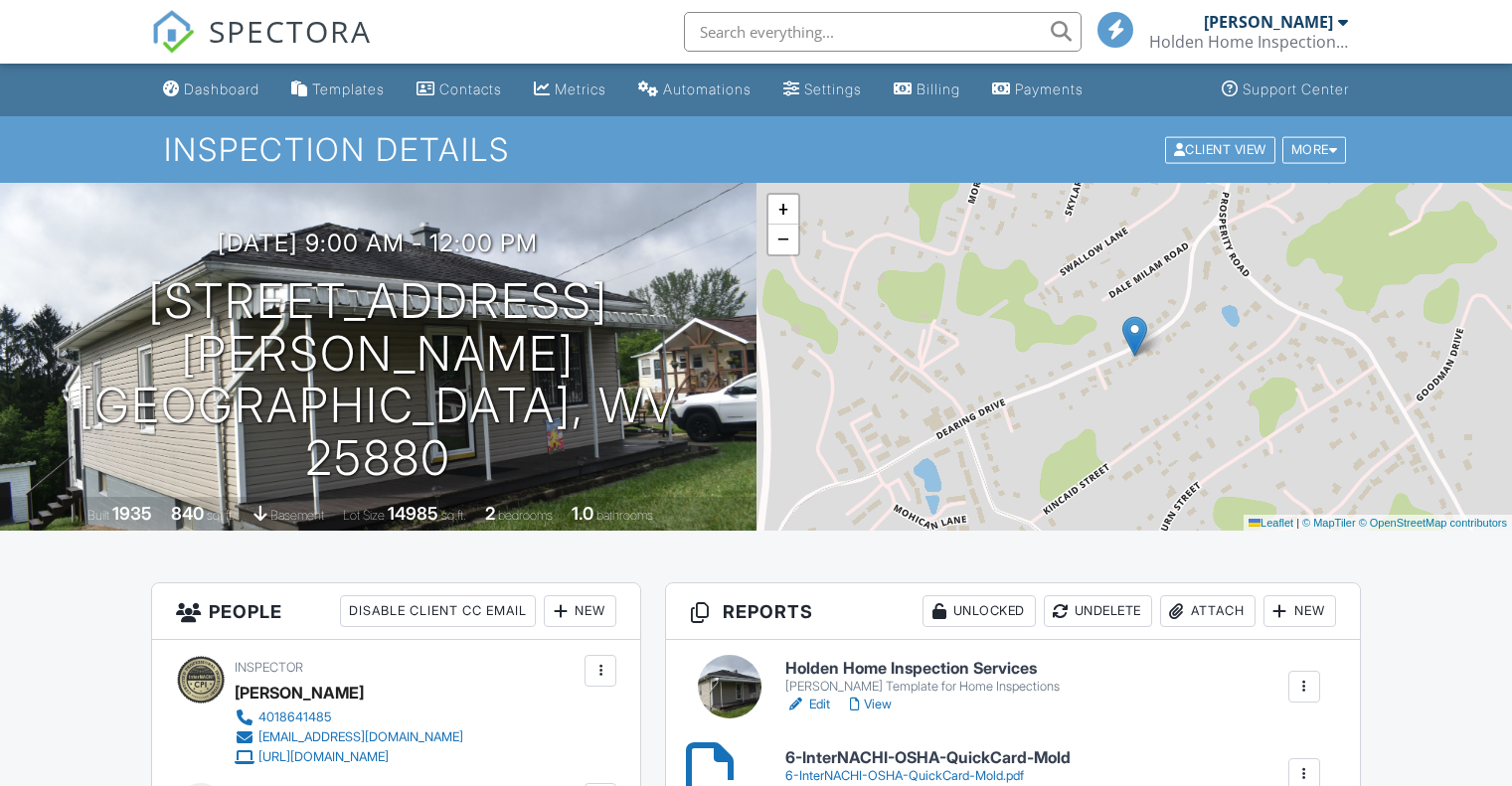 scroll, scrollTop: 0, scrollLeft: 0, axis: both 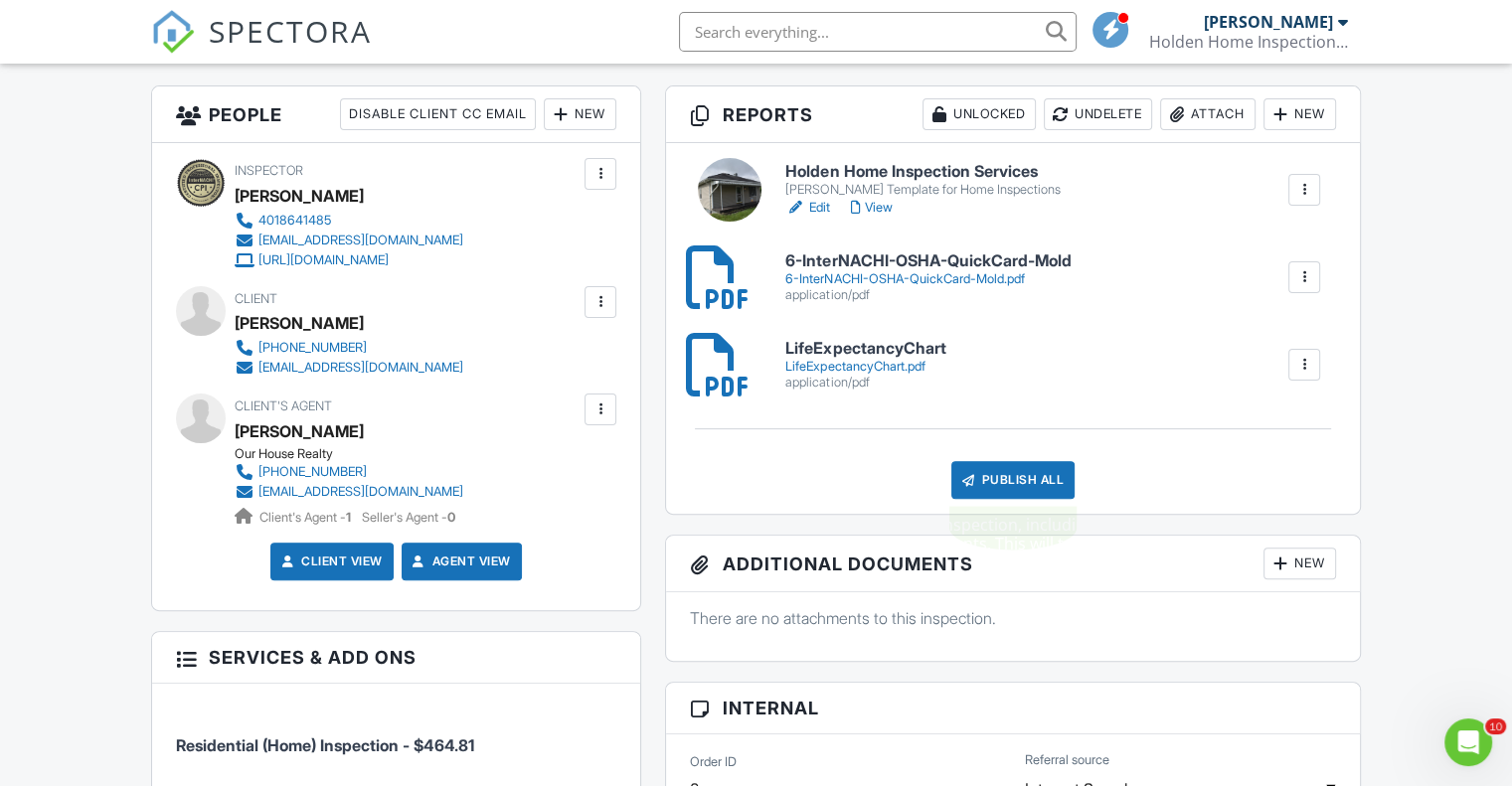 click on "Publish All" at bounding box center (1013, 480) 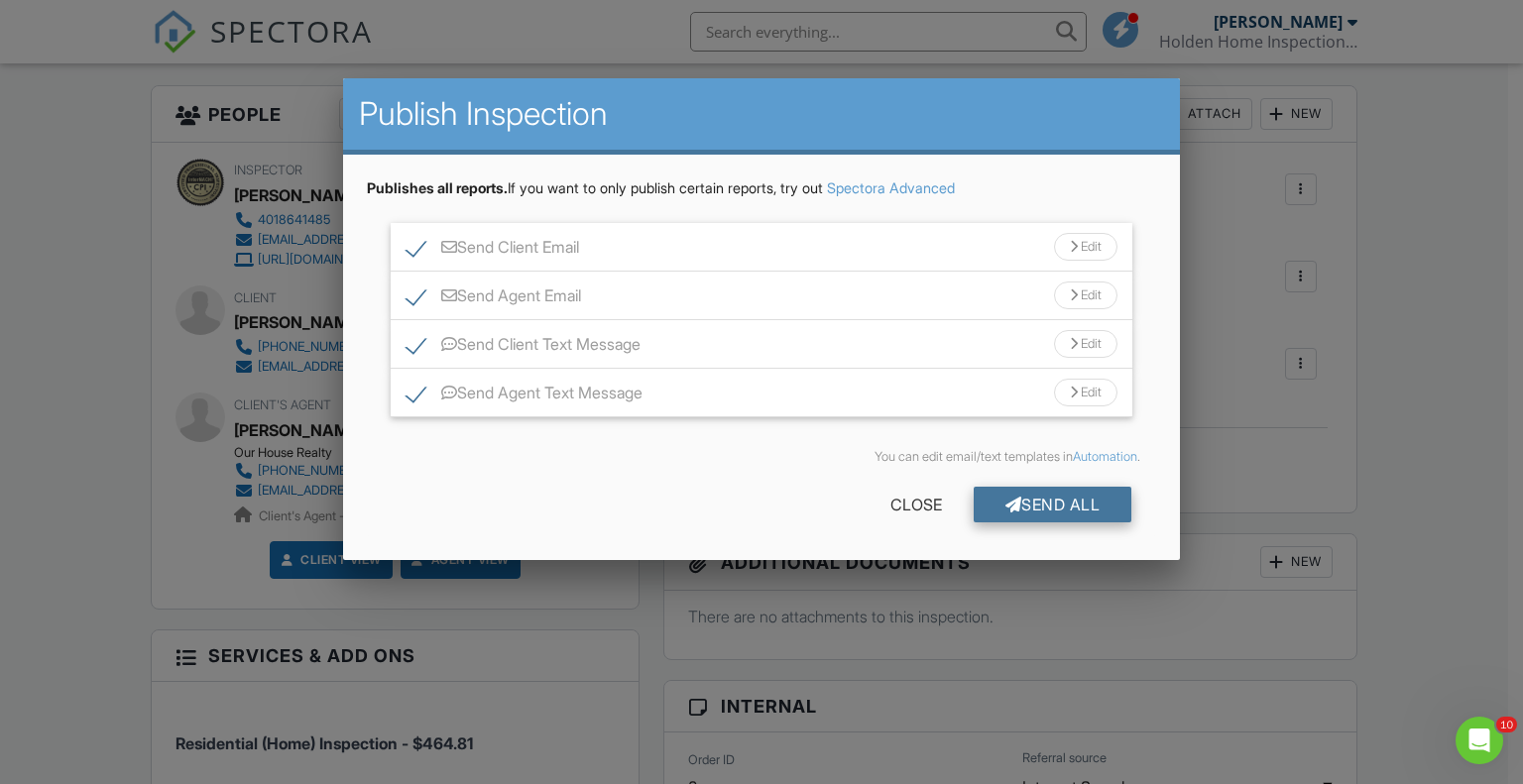 click on "Send All" at bounding box center (1053, 504) 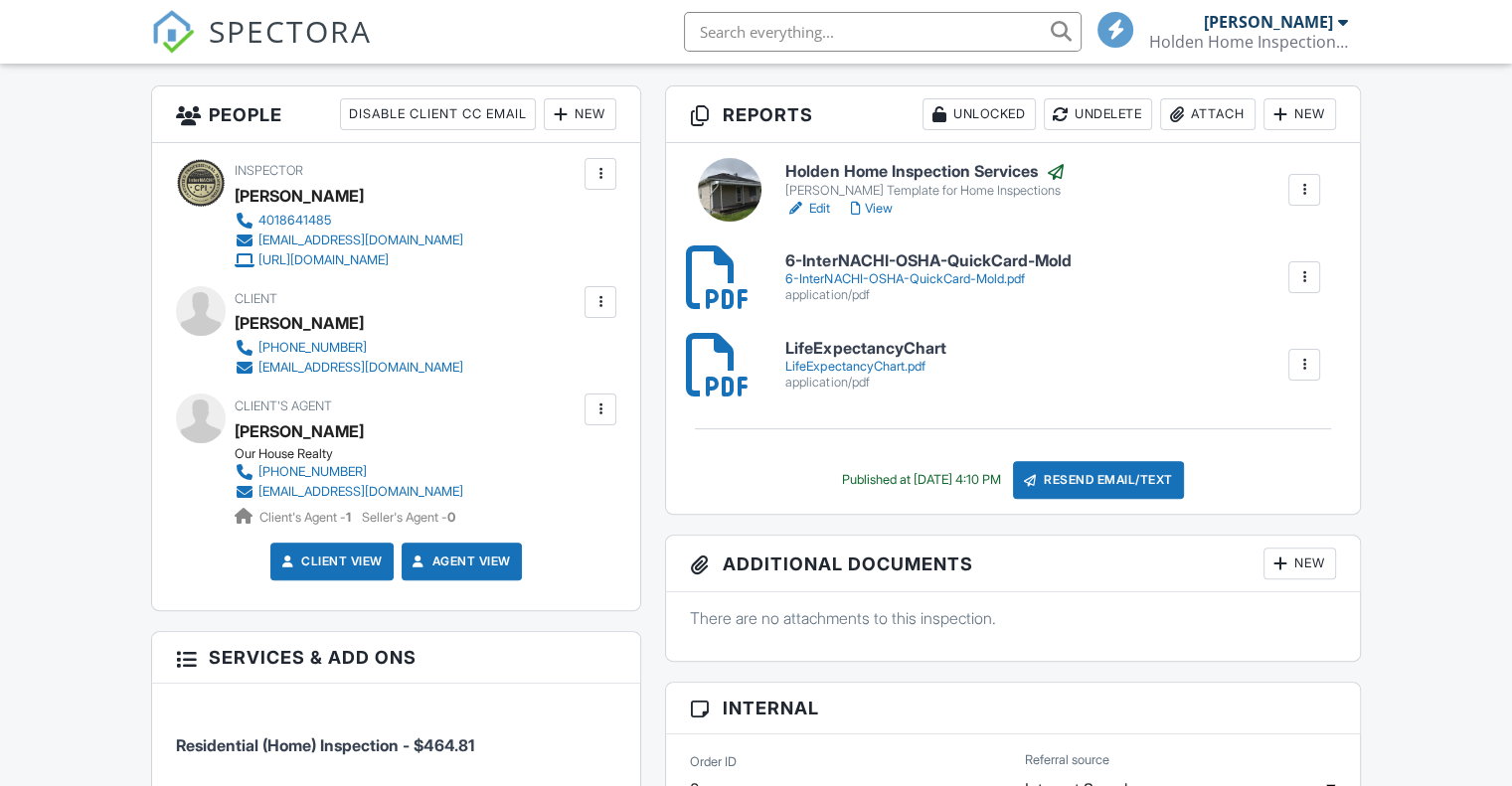 scroll, scrollTop: 497, scrollLeft: 0, axis: vertical 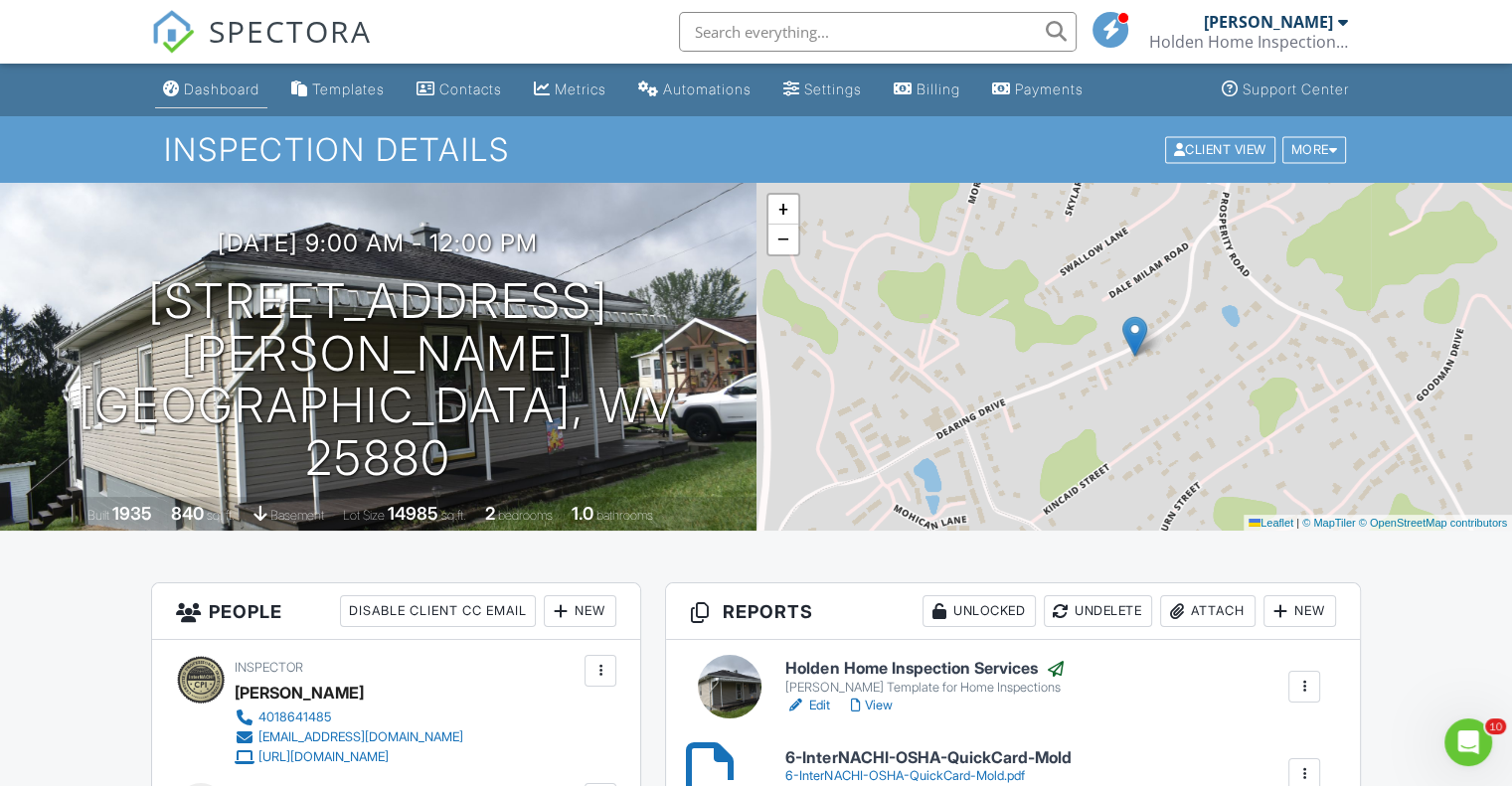 click on "Dashboard" at bounding box center [222, 88] 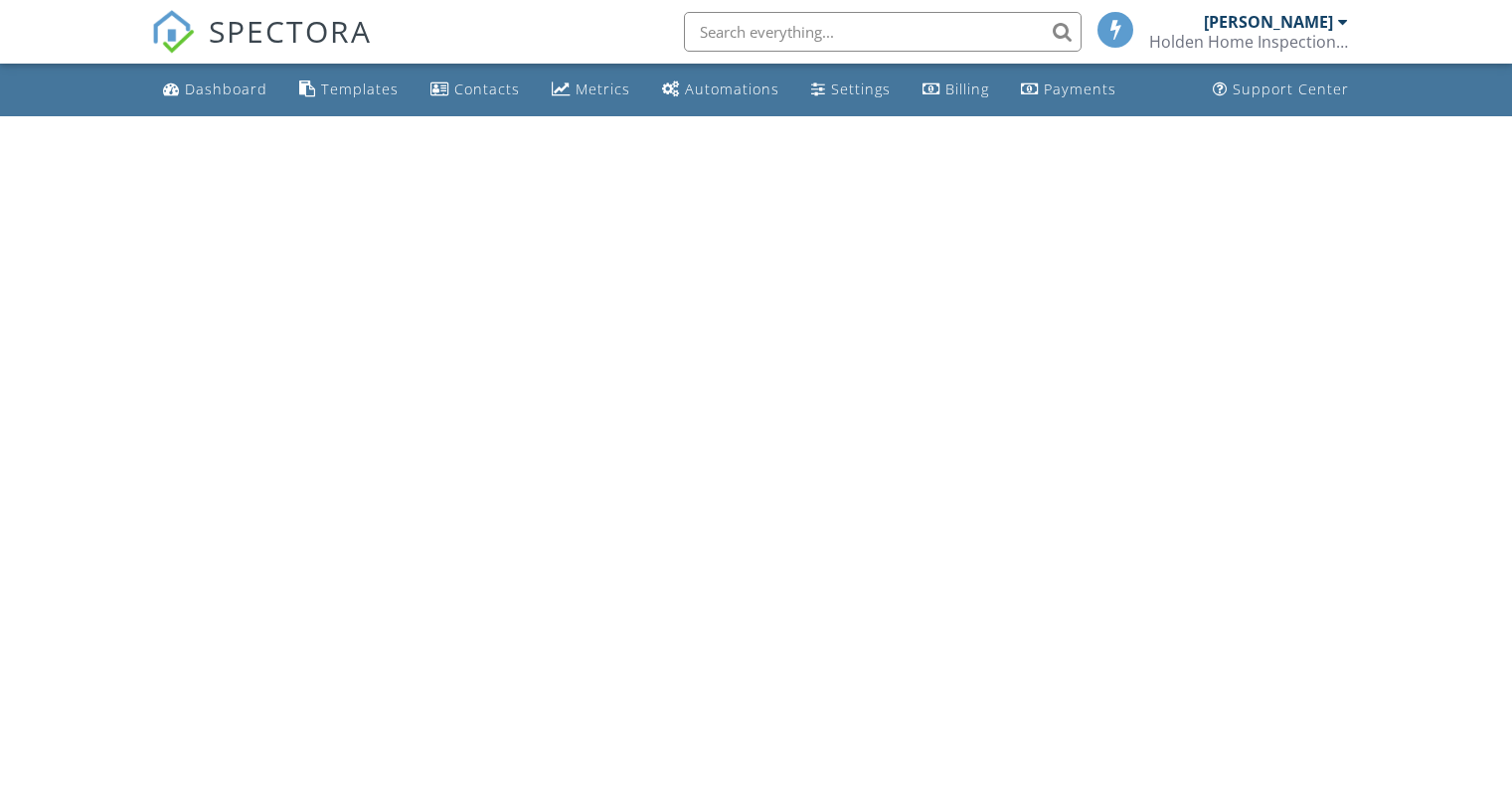 scroll, scrollTop: 0, scrollLeft: 0, axis: both 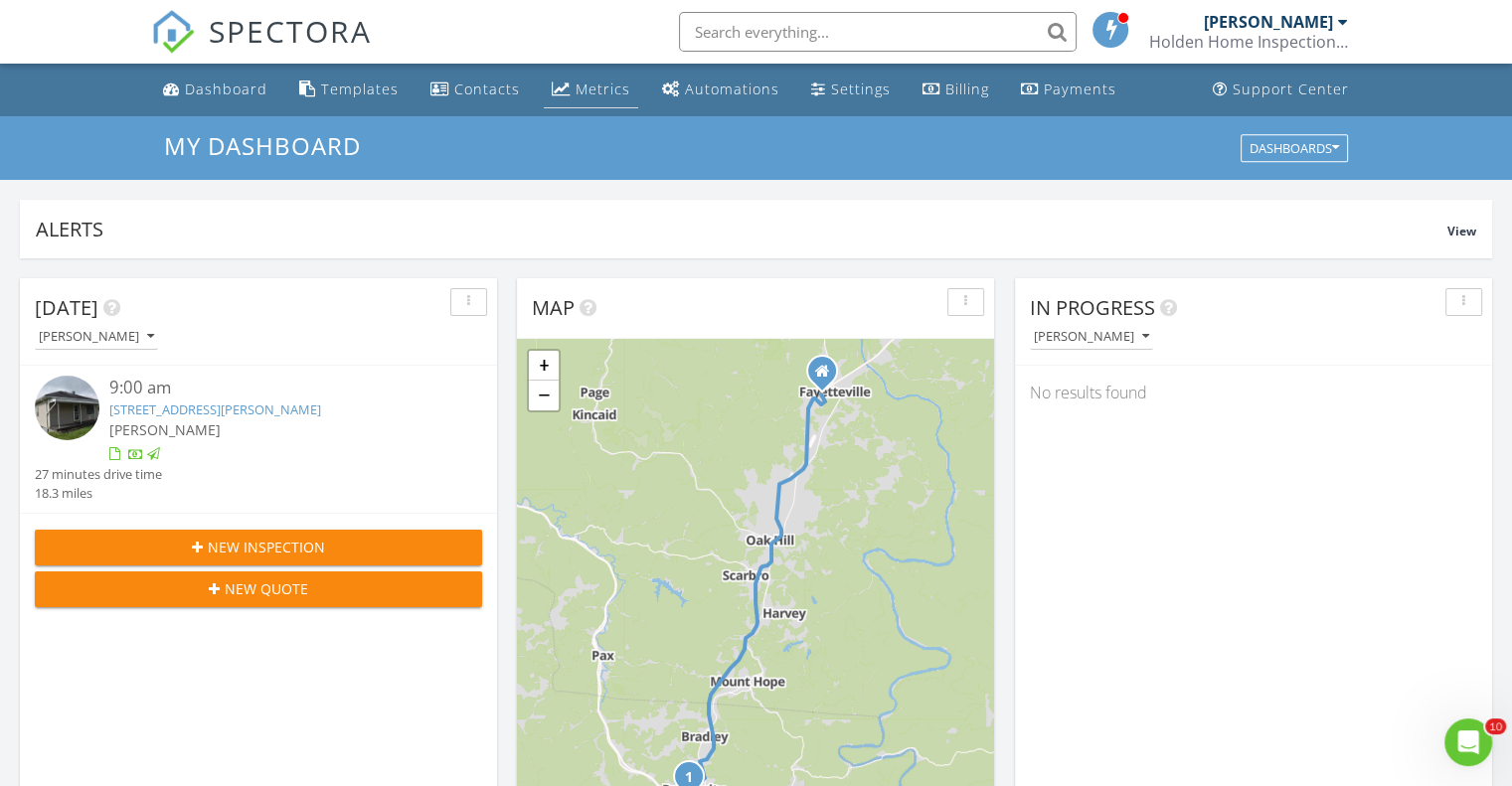click on "Metrics" at bounding box center [602, 88] 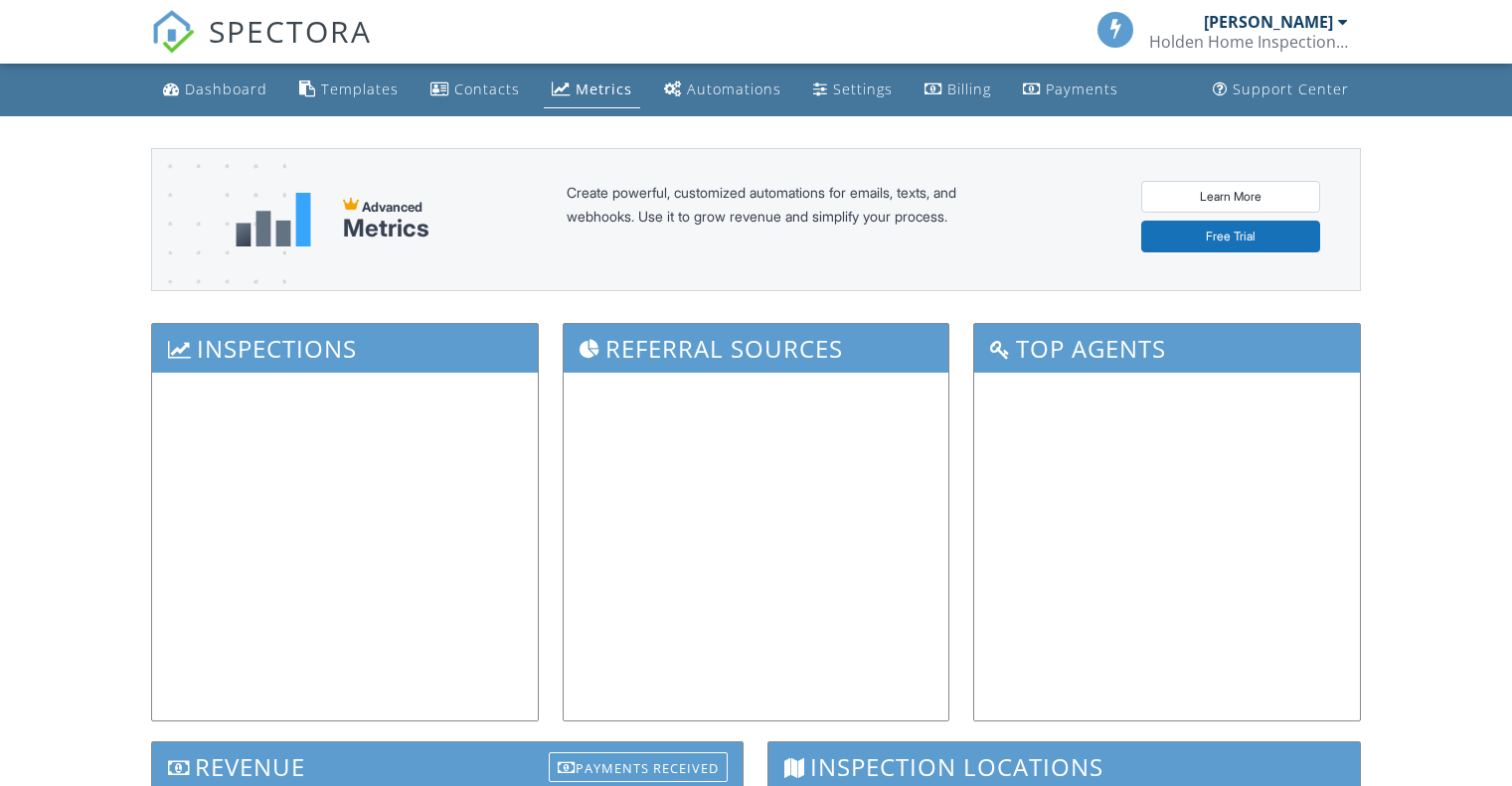 scroll, scrollTop: 0, scrollLeft: 0, axis: both 